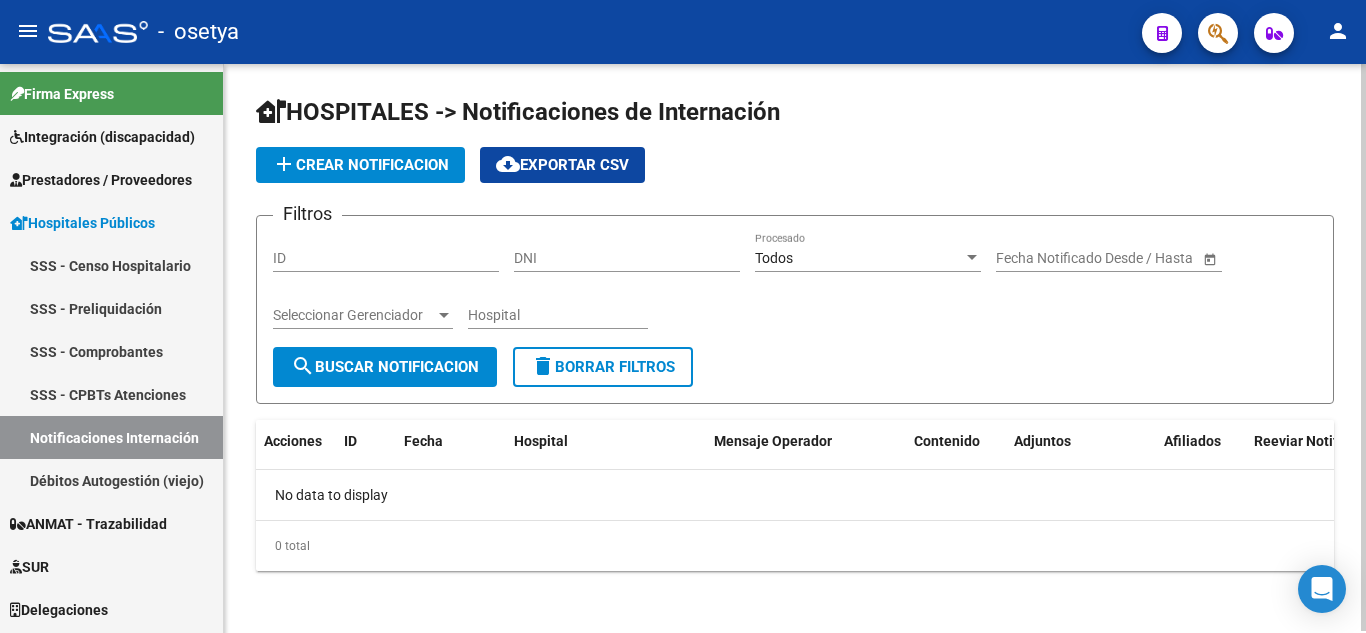 scroll, scrollTop: 0, scrollLeft: 0, axis: both 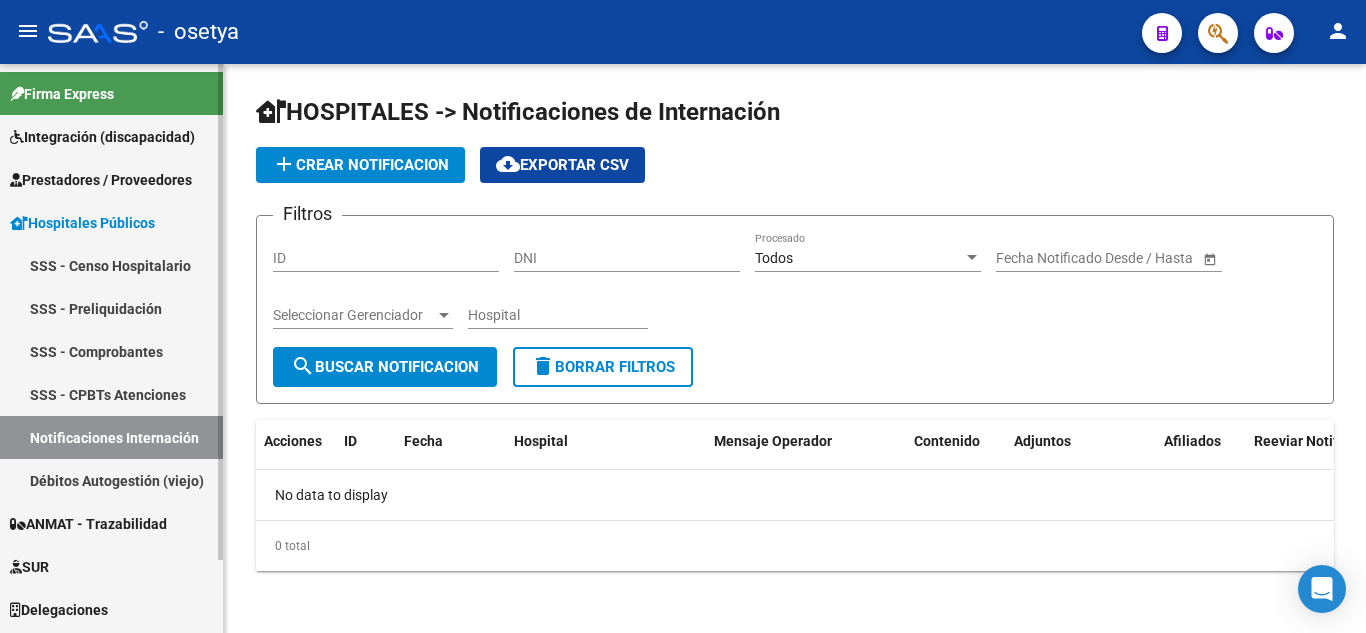 click on "SSS - Comprobantes" at bounding box center [111, 351] 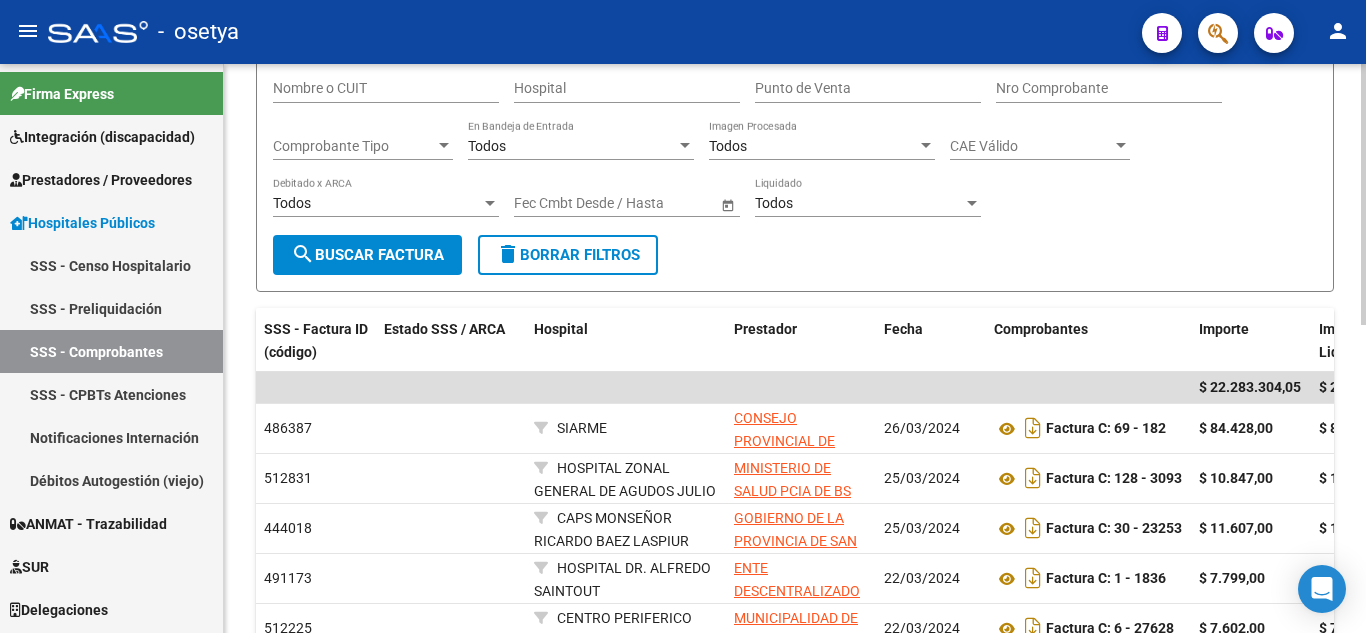 scroll, scrollTop: 300, scrollLeft: 0, axis: vertical 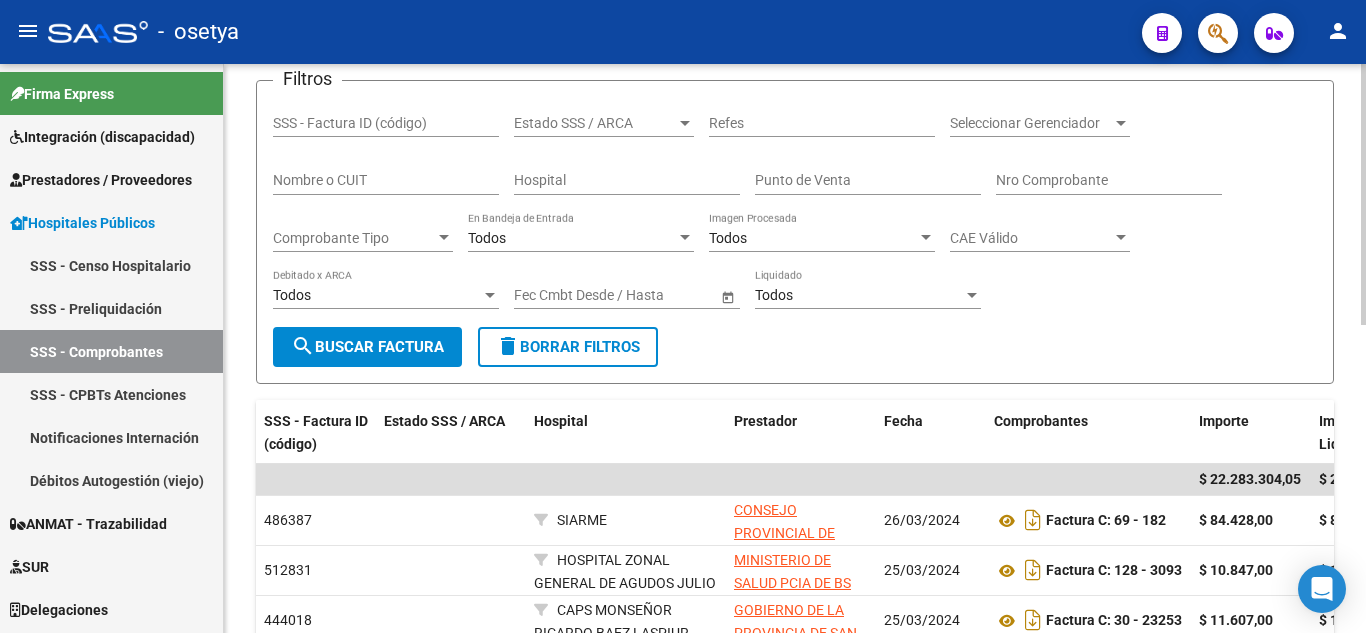 click on "Todos" at bounding box center (572, 238) 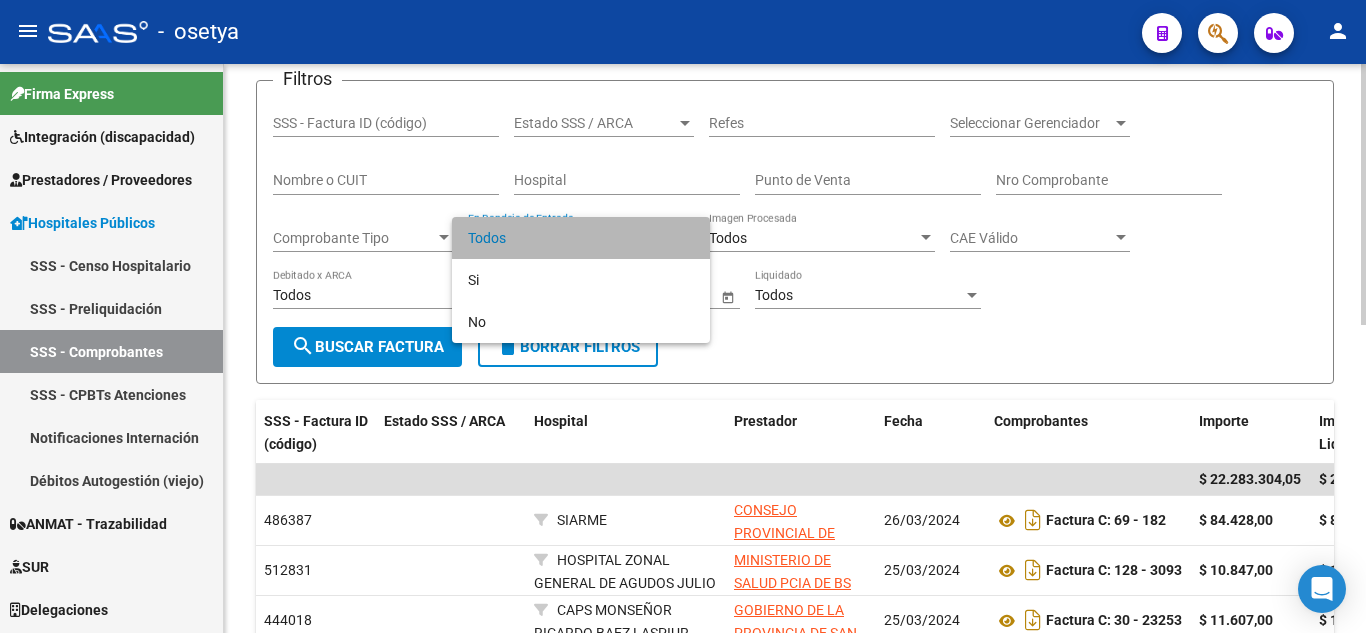 click on "Todos" at bounding box center [581, 238] 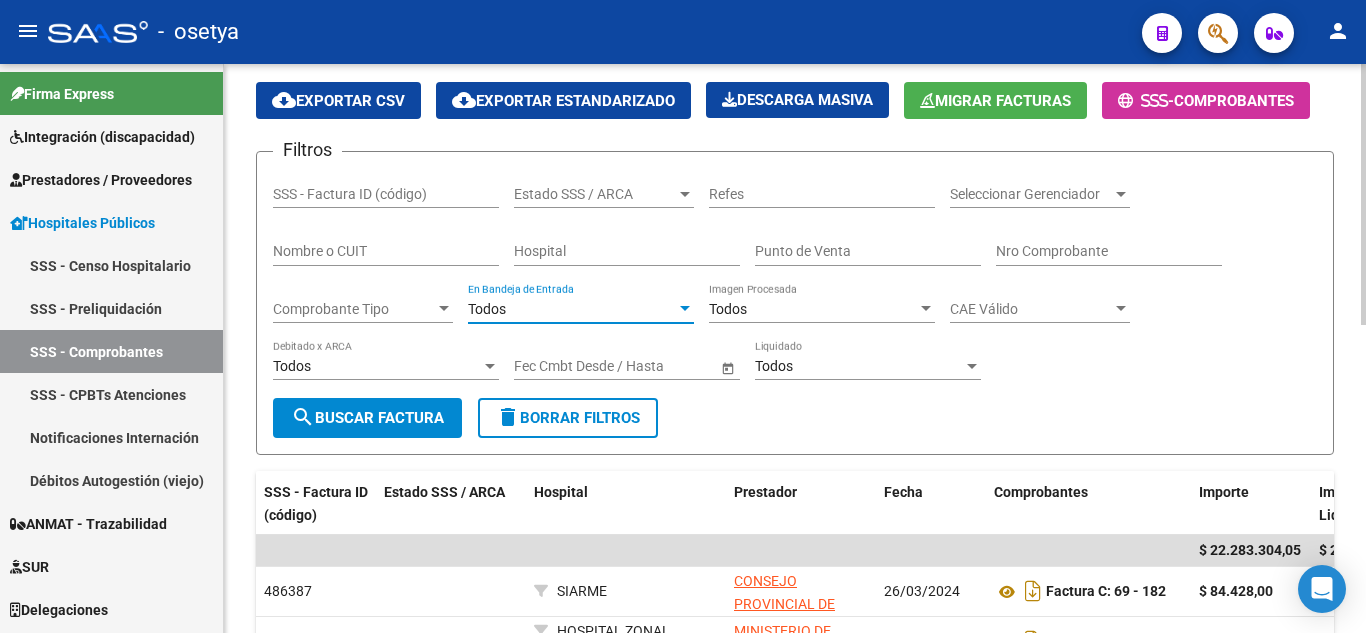 scroll, scrollTop: 70, scrollLeft: 0, axis: vertical 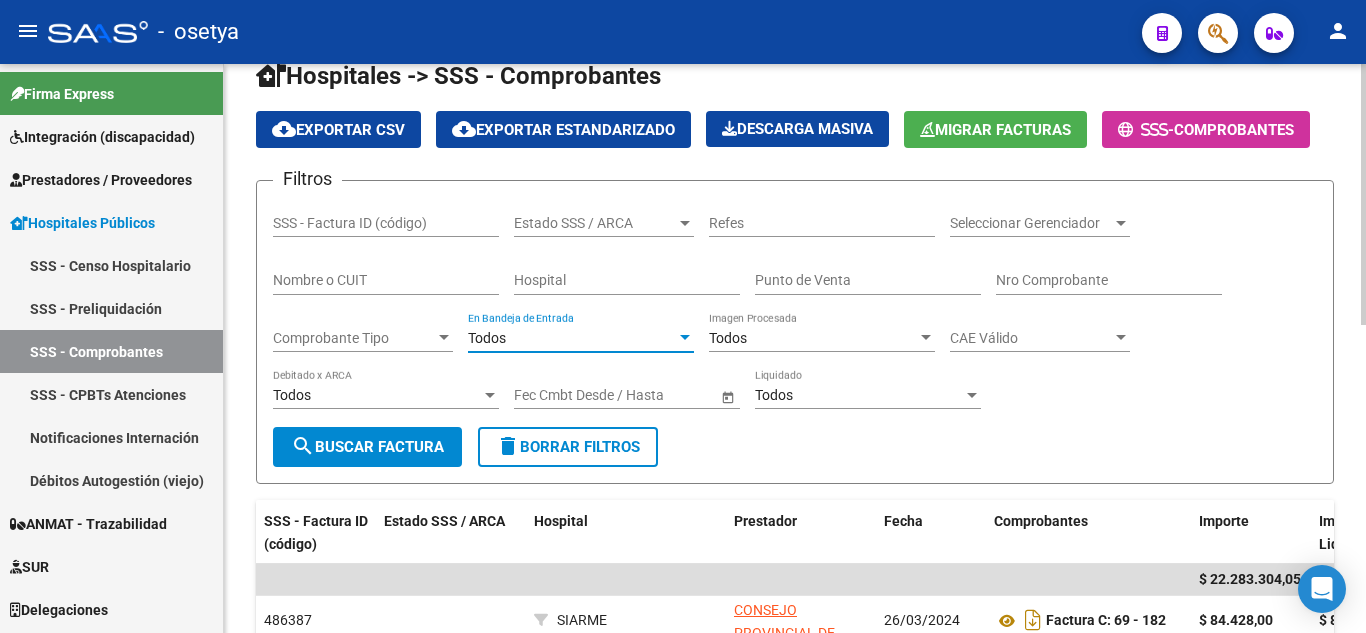 click on "Nombre o CUIT" at bounding box center (386, 280) 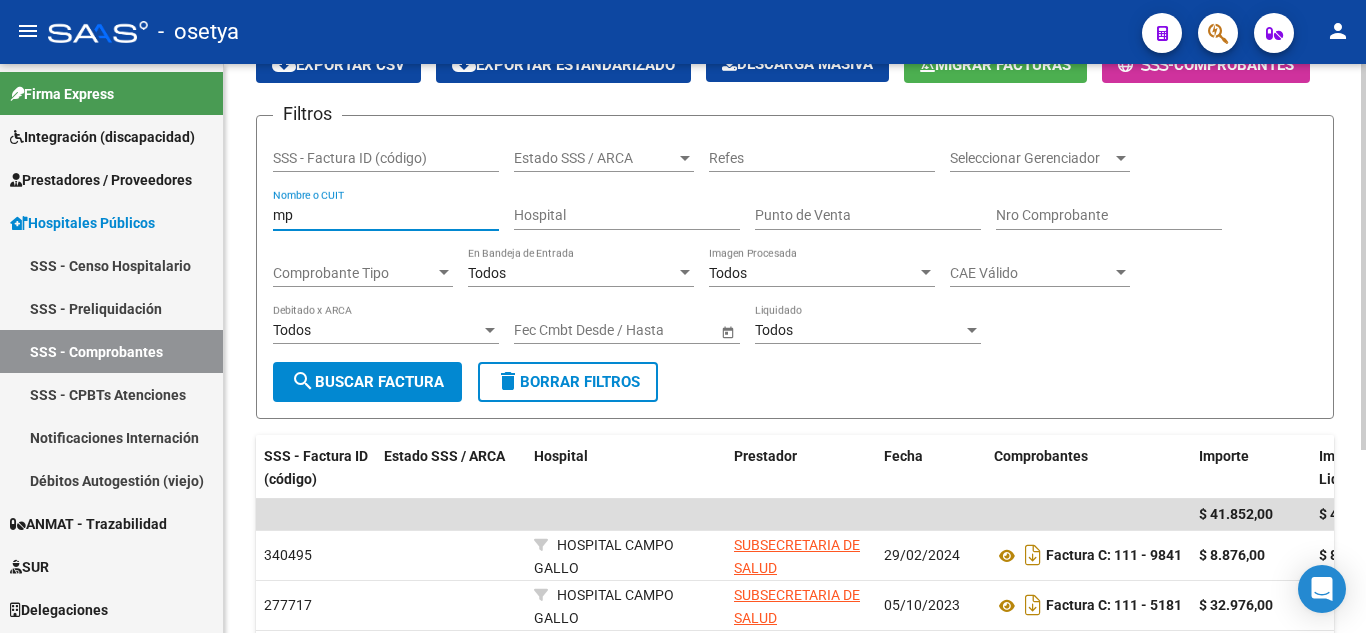 scroll, scrollTop: 270, scrollLeft: 0, axis: vertical 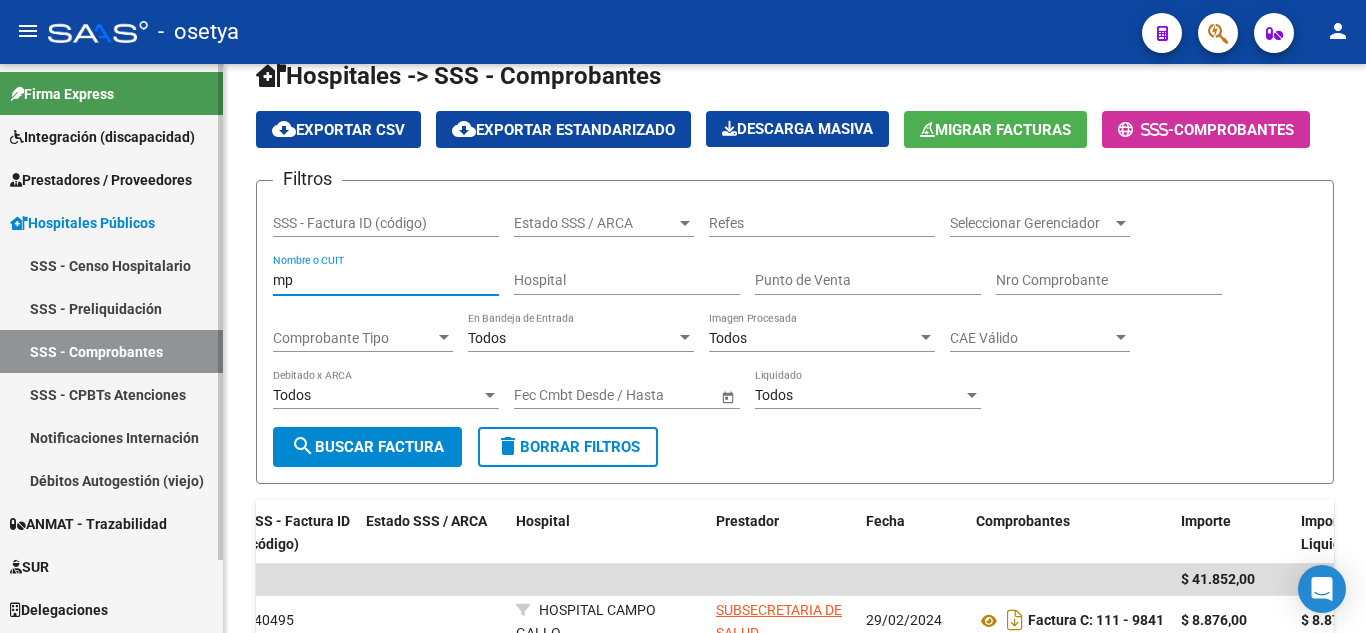 type on "mp" 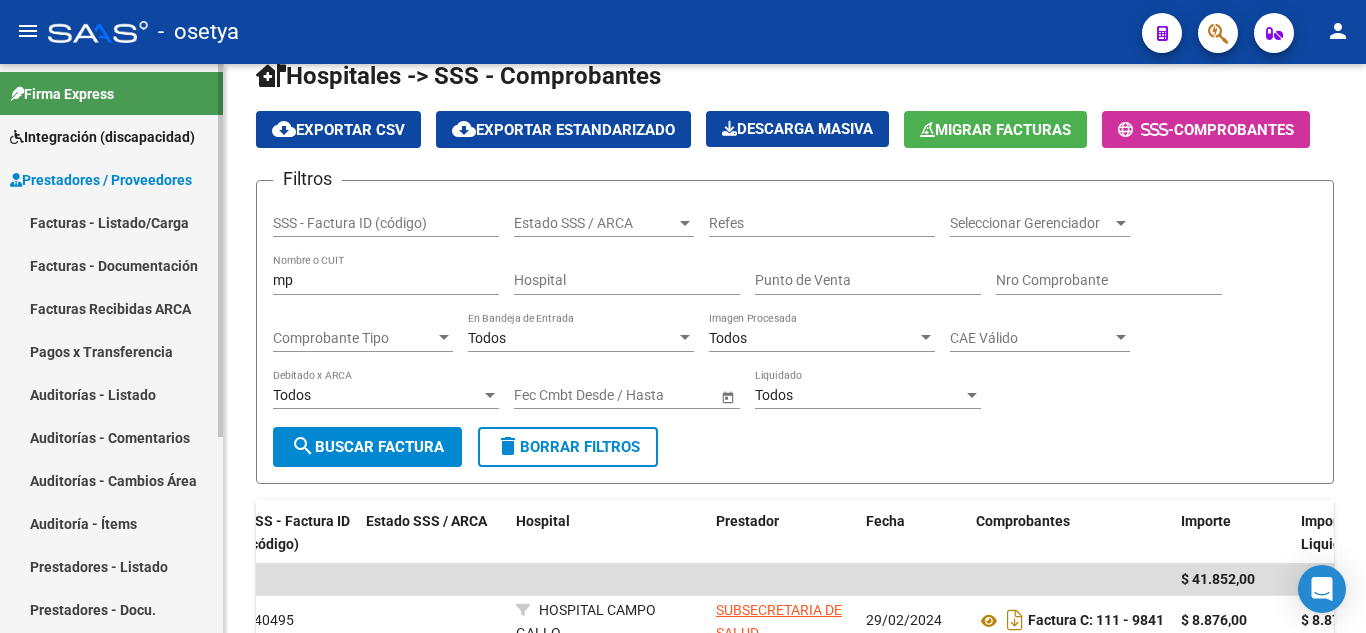 click on "Facturas - Listado/Carga" at bounding box center [111, 222] 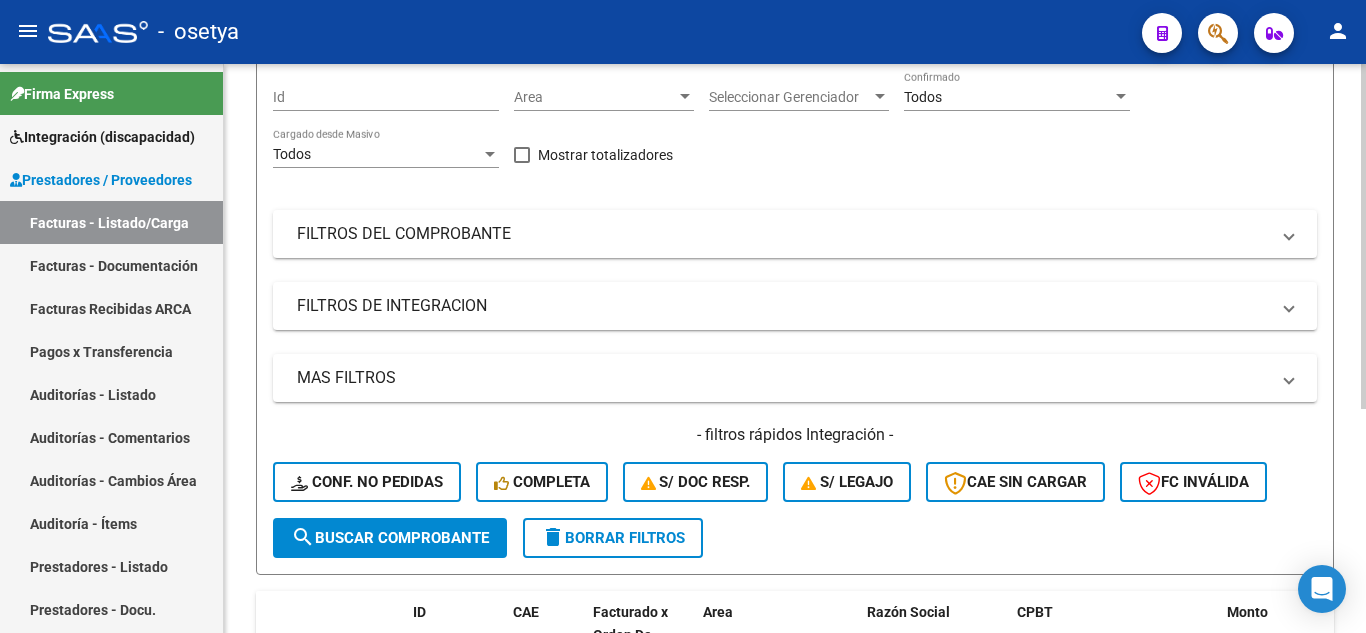 scroll, scrollTop: 370, scrollLeft: 0, axis: vertical 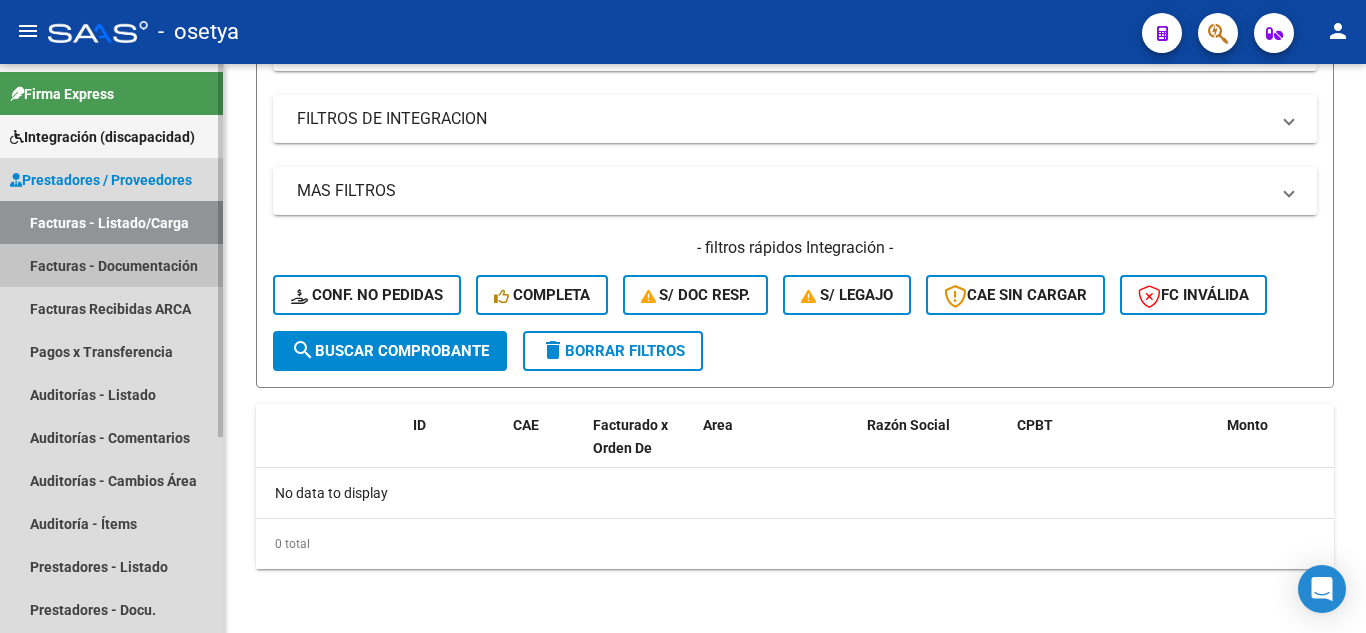 click on "Facturas - Documentación" at bounding box center [111, 265] 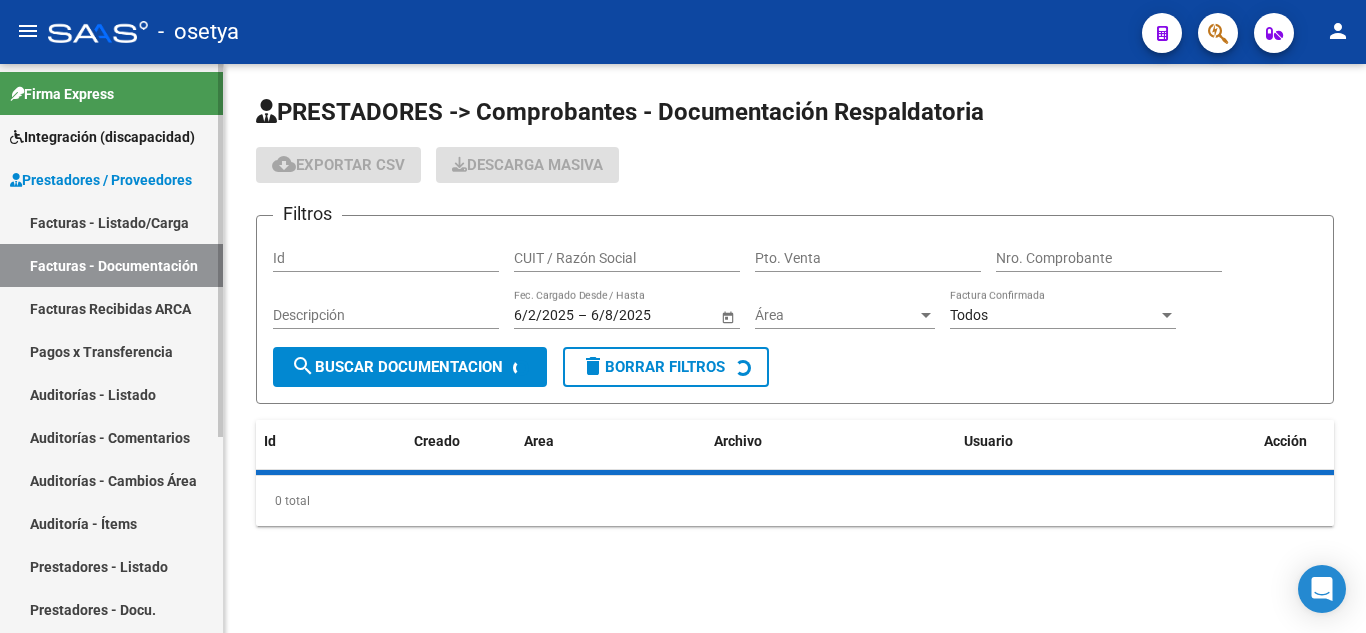 scroll, scrollTop: 0, scrollLeft: 0, axis: both 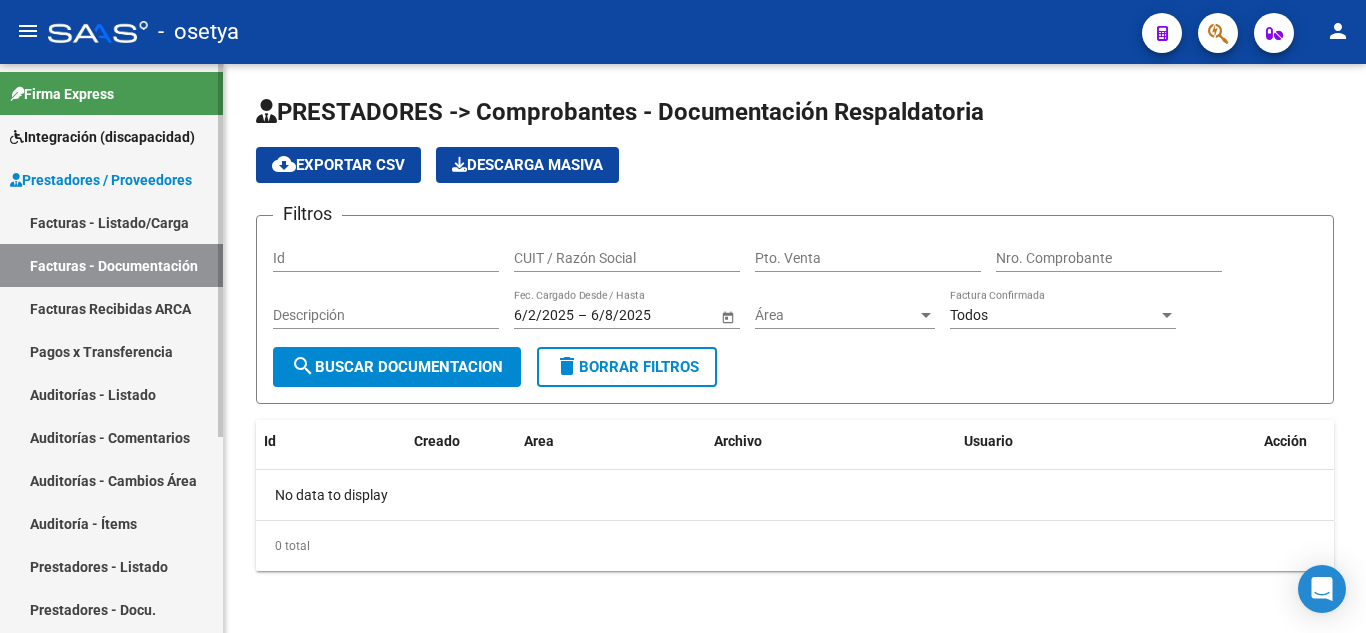 click on "Facturas Recibidas ARCA" at bounding box center (111, 308) 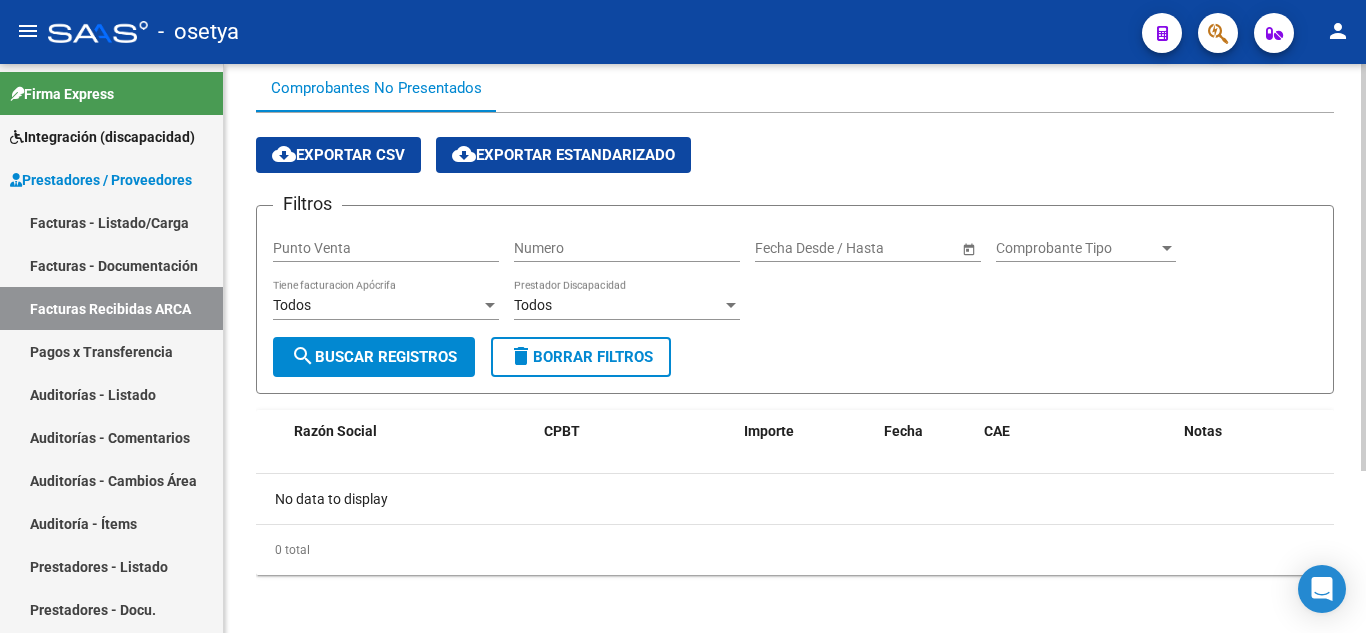 scroll, scrollTop: 227, scrollLeft: 0, axis: vertical 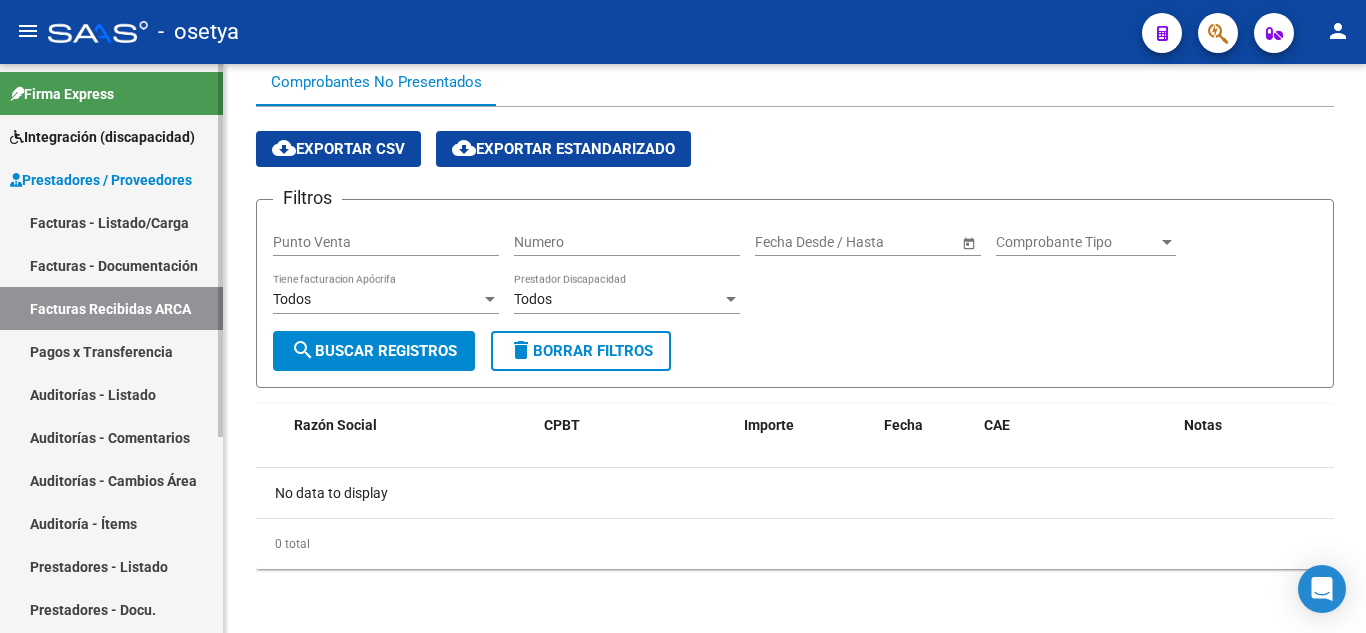 click on "Pagos x Transferencia" at bounding box center (111, 351) 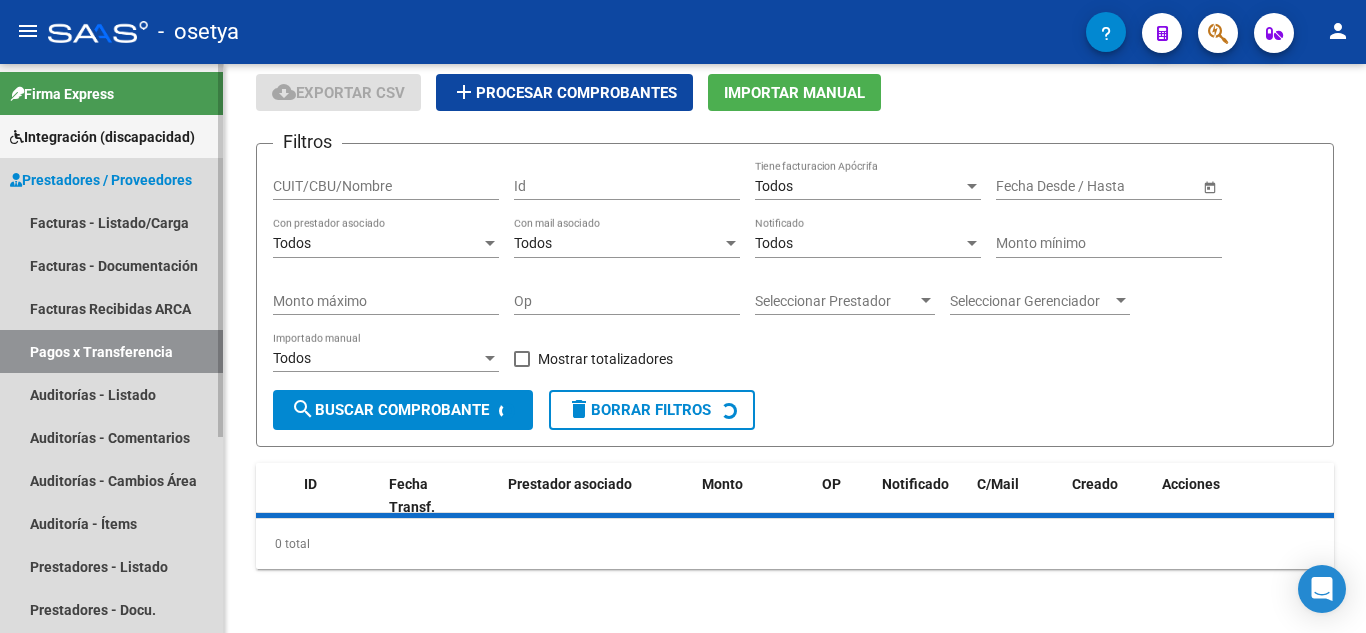 scroll, scrollTop: 0, scrollLeft: 0, axis: both 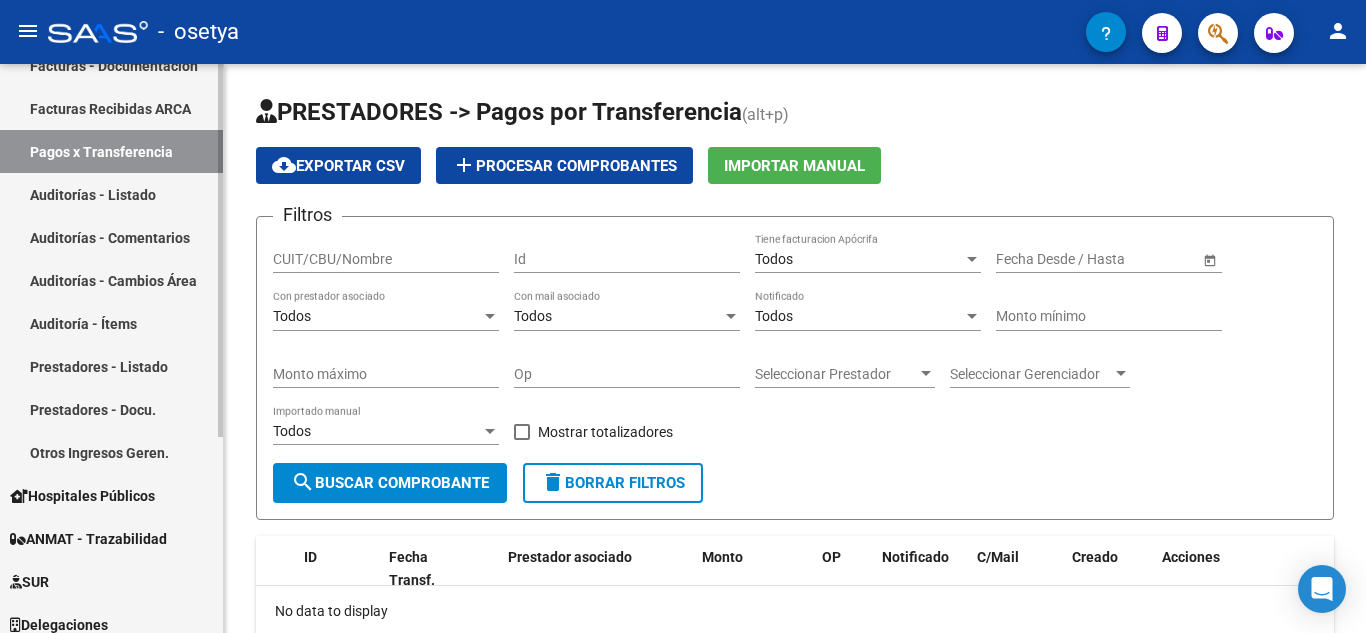 click on "Auditorías - Comentarios" at bounding box center [111, 237] 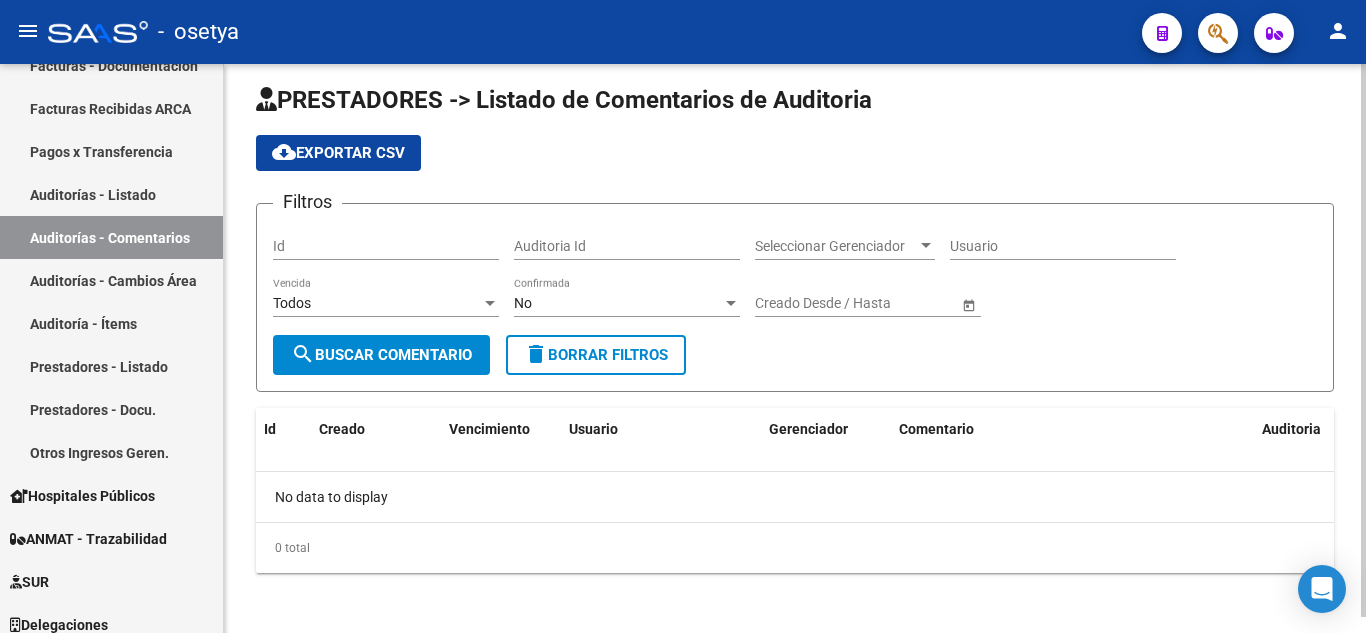 scroll, scrollTop: 16, scrollLeft: 0, axis: vertical 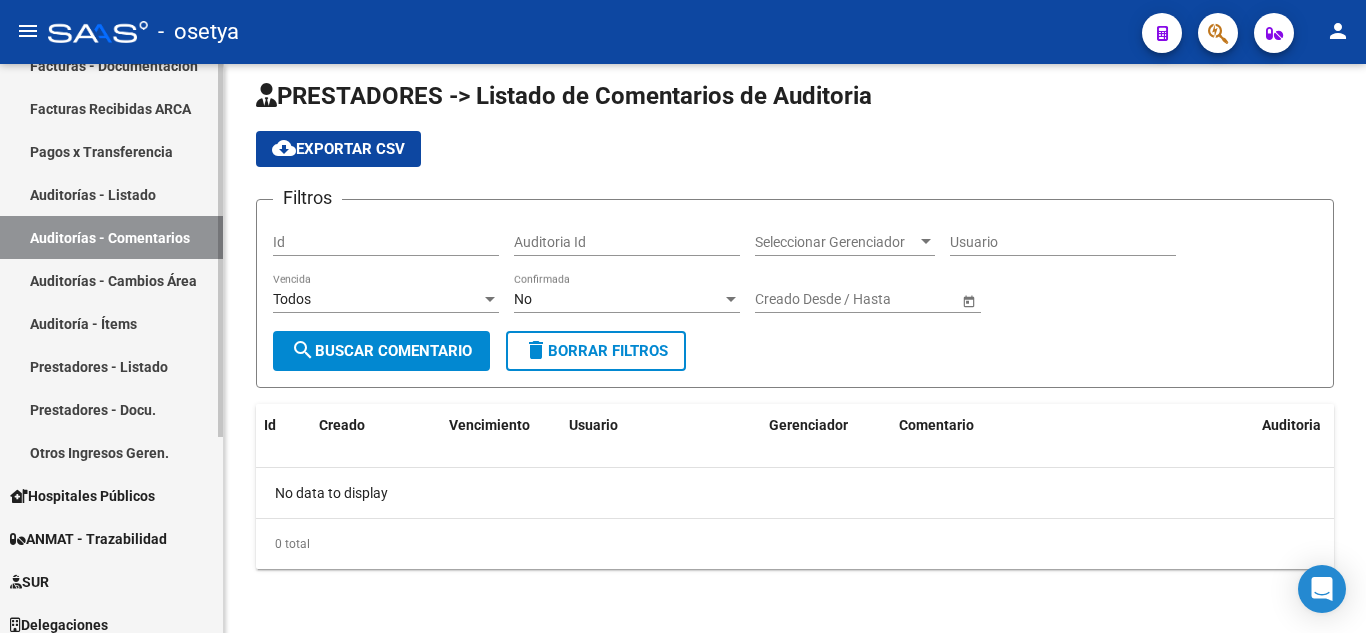 click on "Auditorías - Cambios Área" at bounding box center (111, 280) 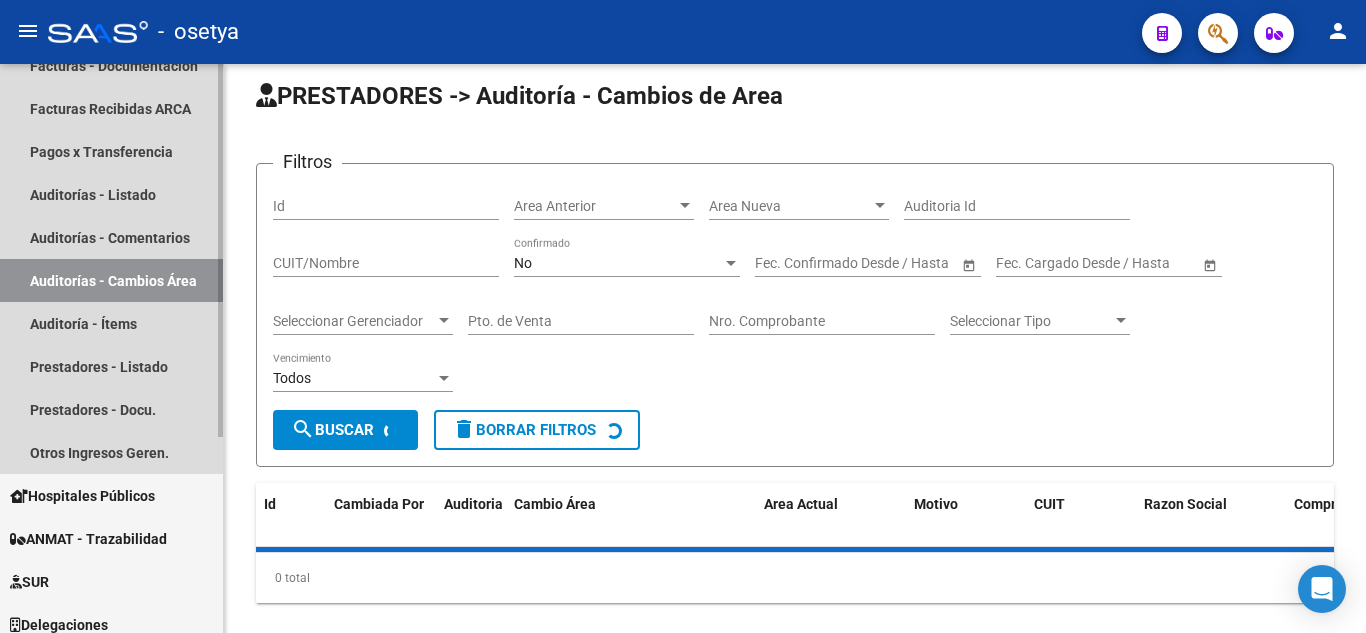 scroll, scrollTop: 0, scrollLeft: 0, axis: both 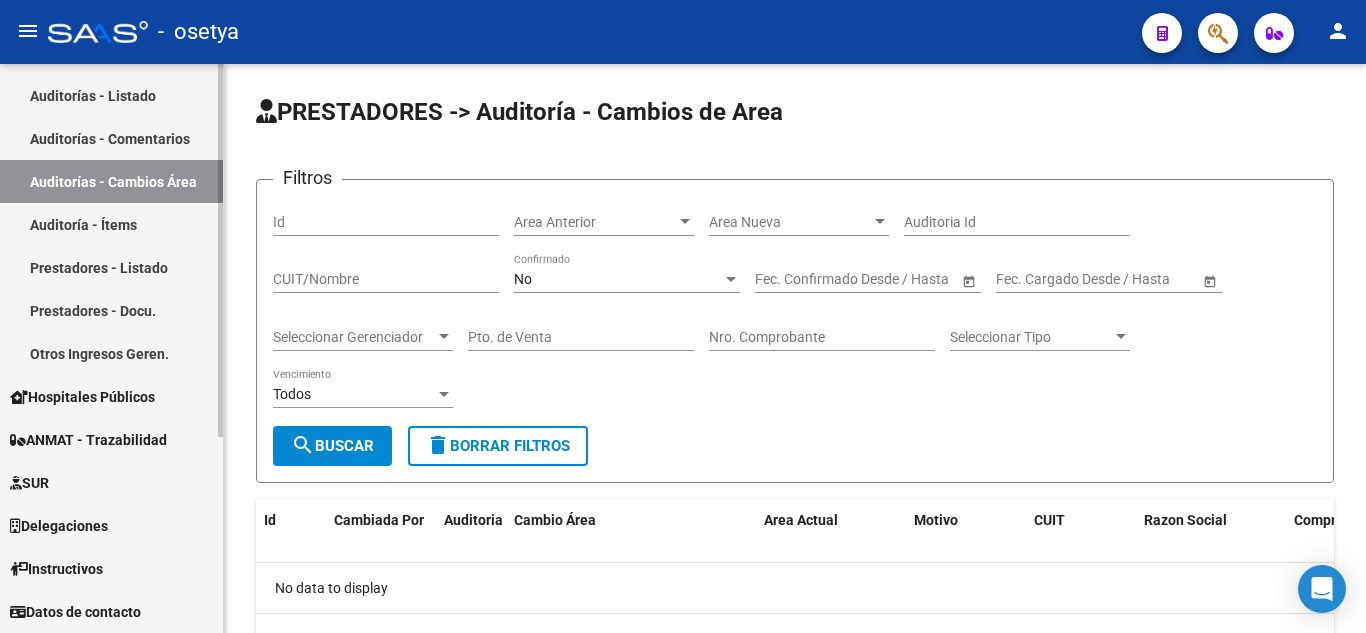 click on "Auditoría - Ítems" at bounding box center (111, 224) 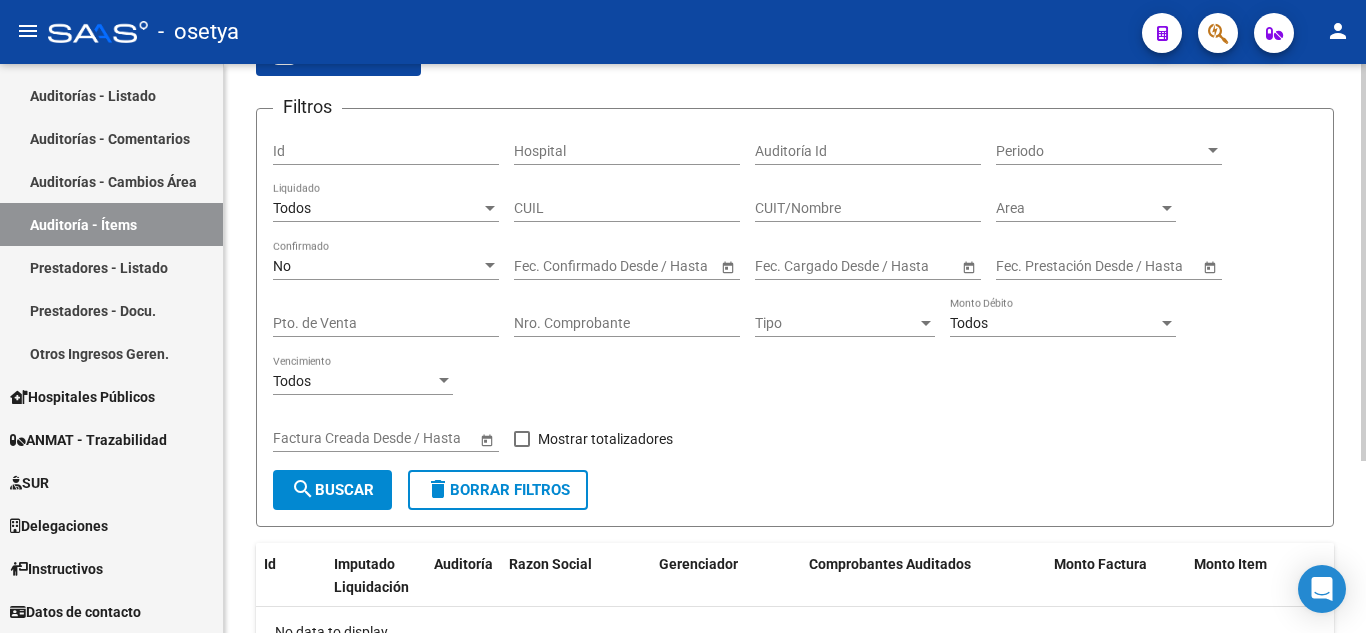 scroll, scrollTop: 246, scrollLeft: 0, axis: vertical 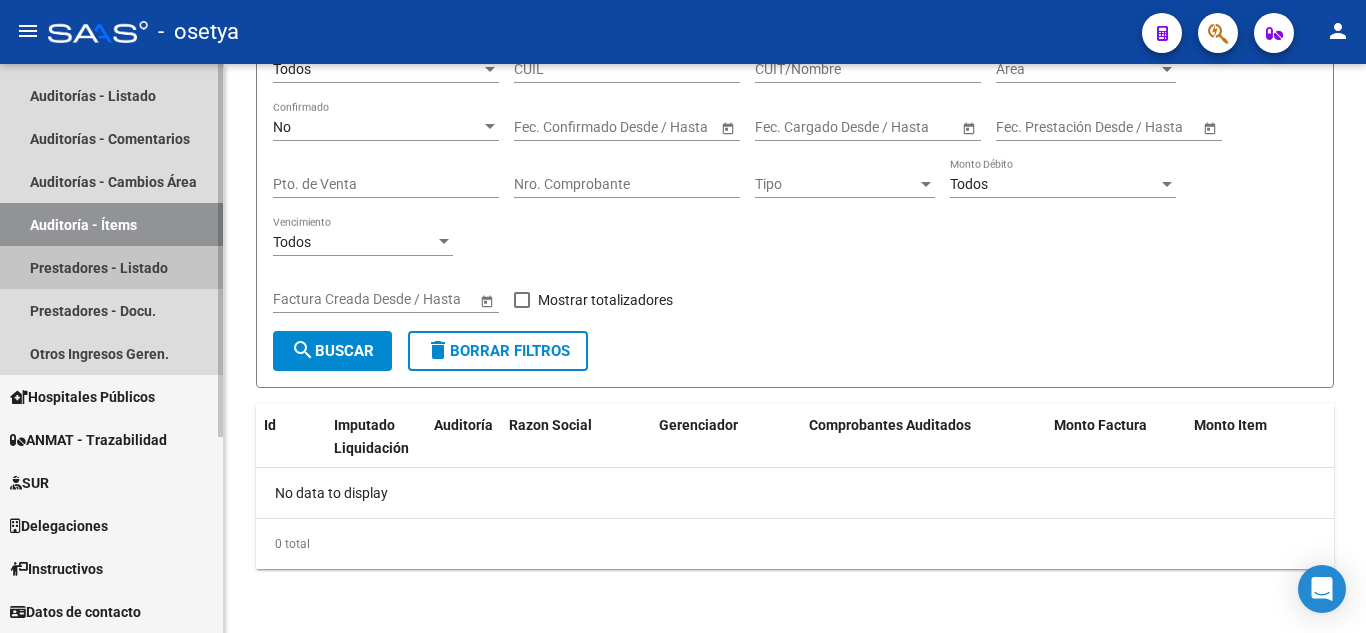 click on "Prestadores - Listado" at bounding box center [111, 267] 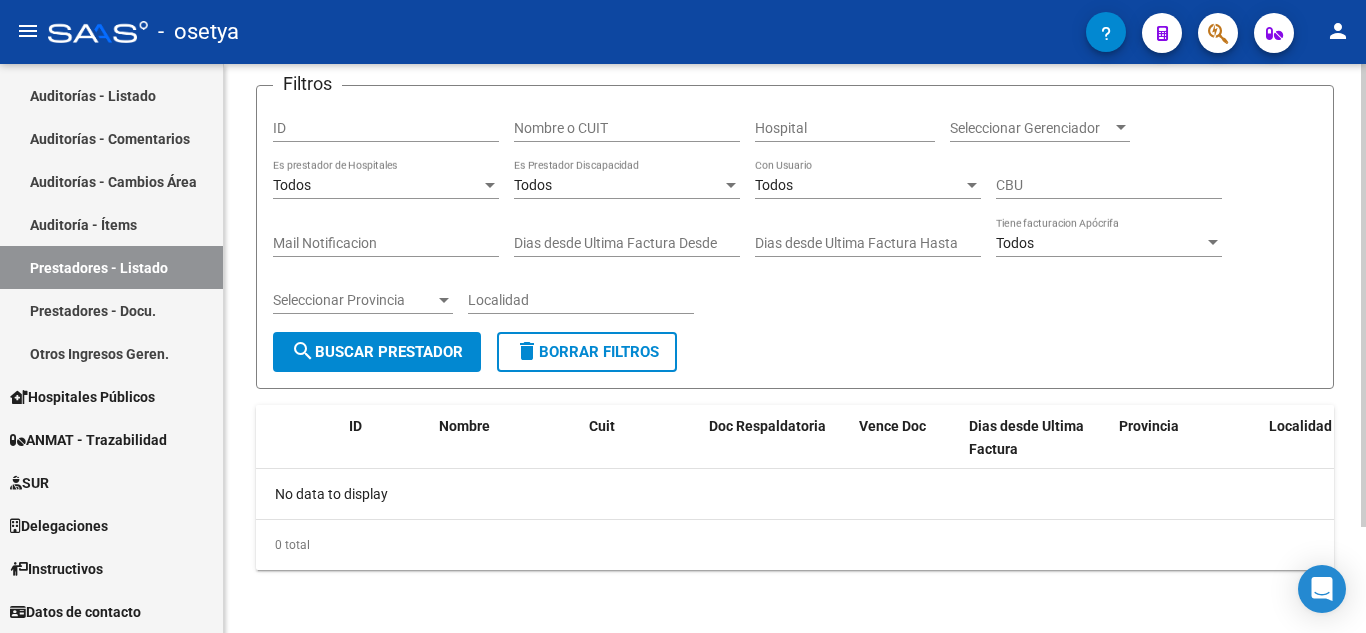 scroll, scrollTop: 131, scrollLeft: 0, axis: vertical 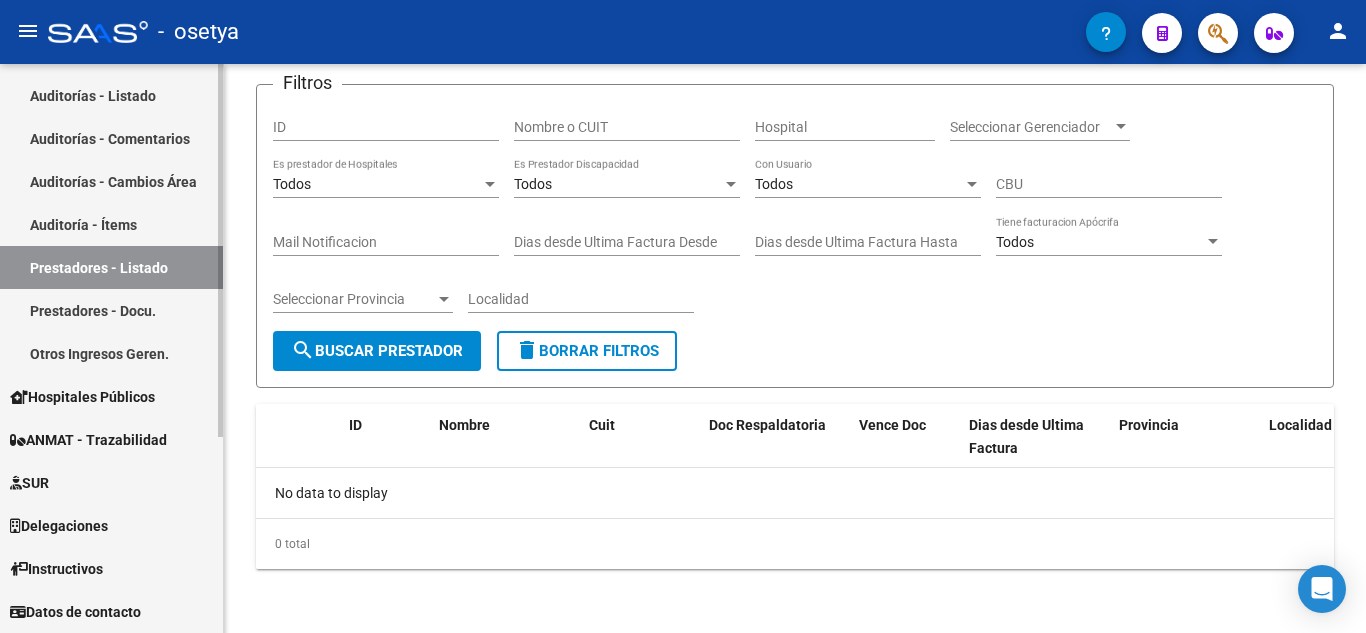 click on "Prestadores - Docu." at bounding box center [111, 310] 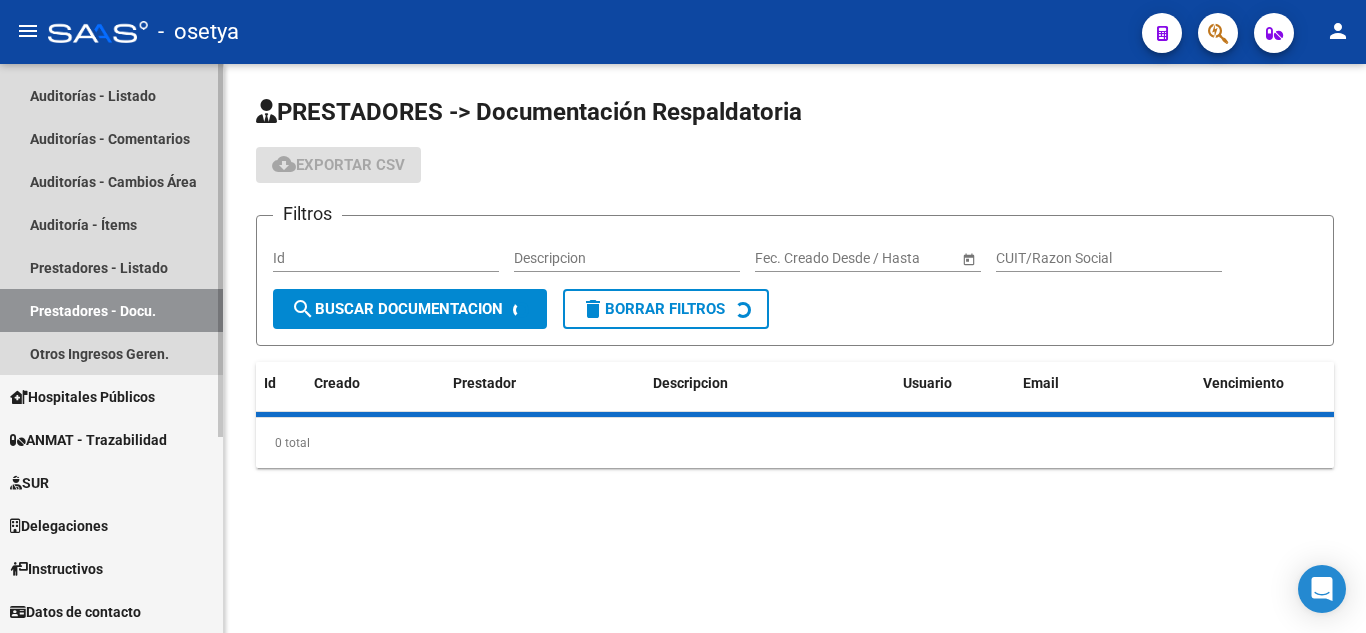 scroll, scrollTop: 0, scrollLeft: 0, axis: both 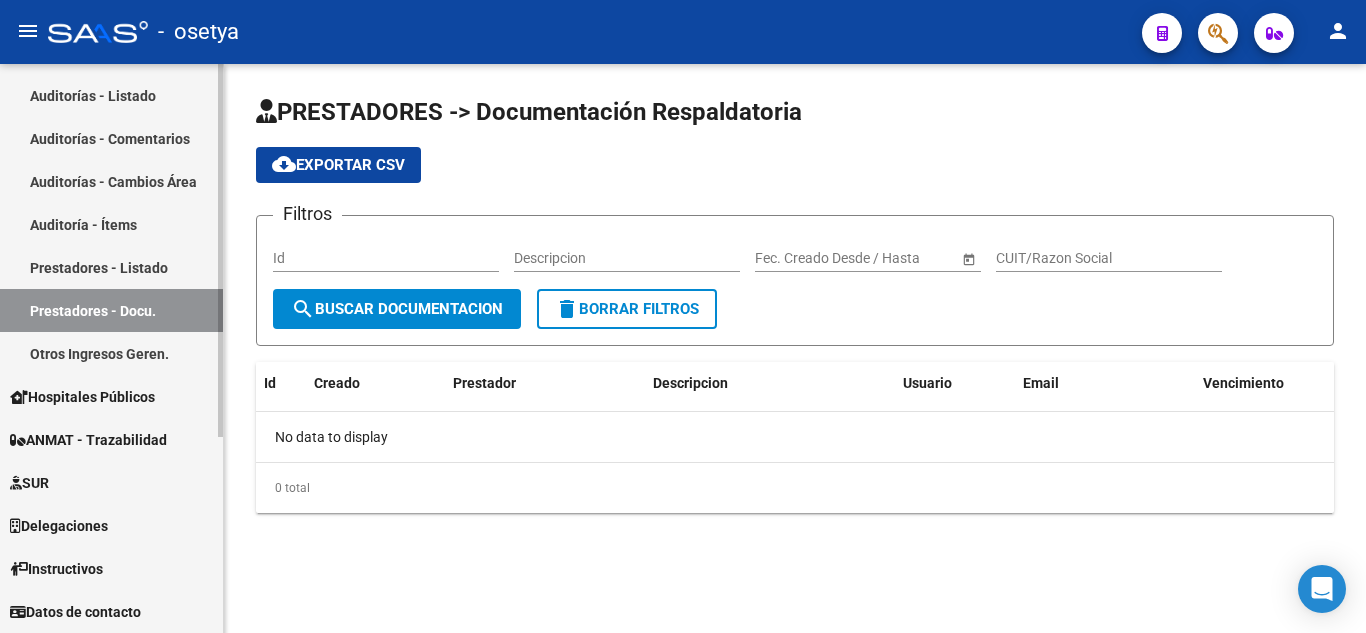 click on "Otros Ingresos Geren." at bounding box center (111, 353) 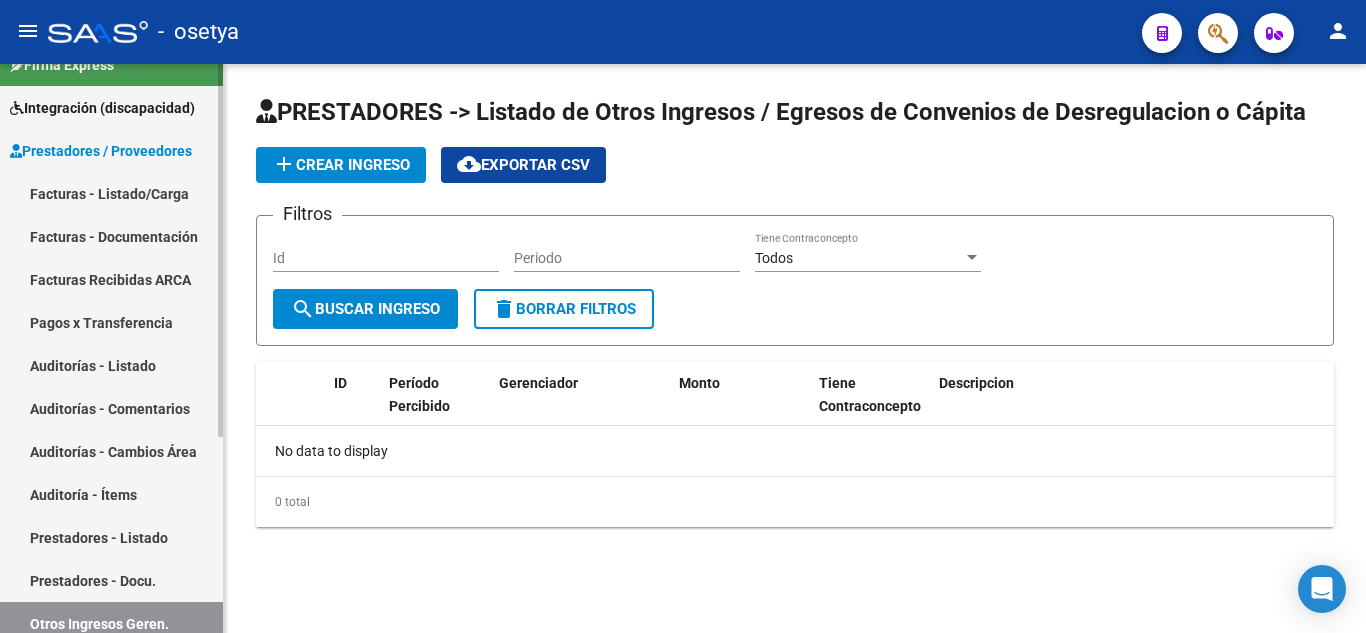 scroll, scrollTop: 0, scrollLeft: 0, axis: both 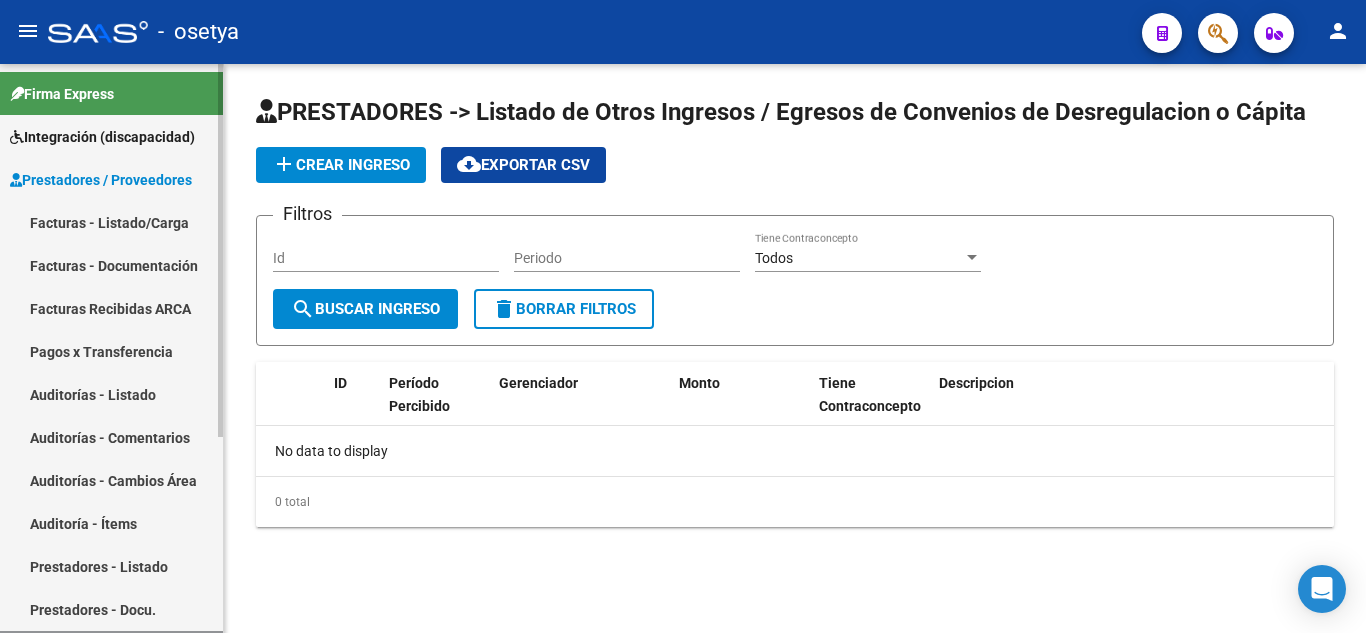 click on "Prestadores / Proveedores" at bounding box center [101, 180] 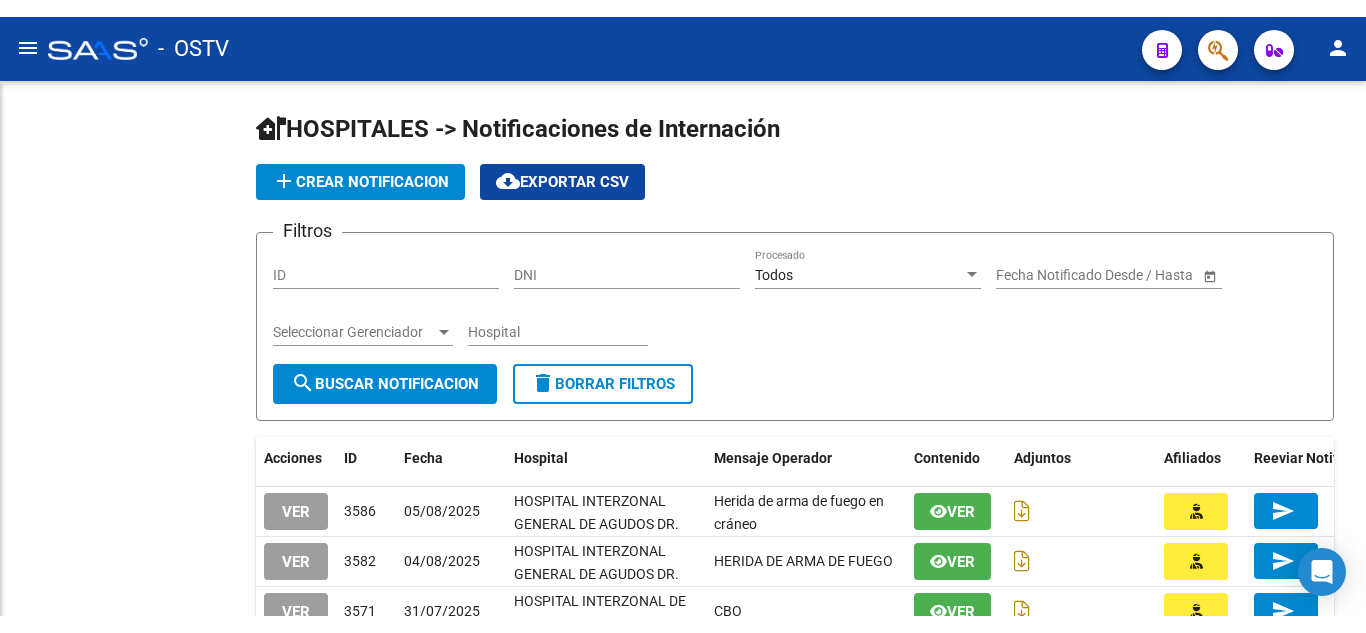 scroll, scrollTop: 0, scrollLeft: 0, axis: both 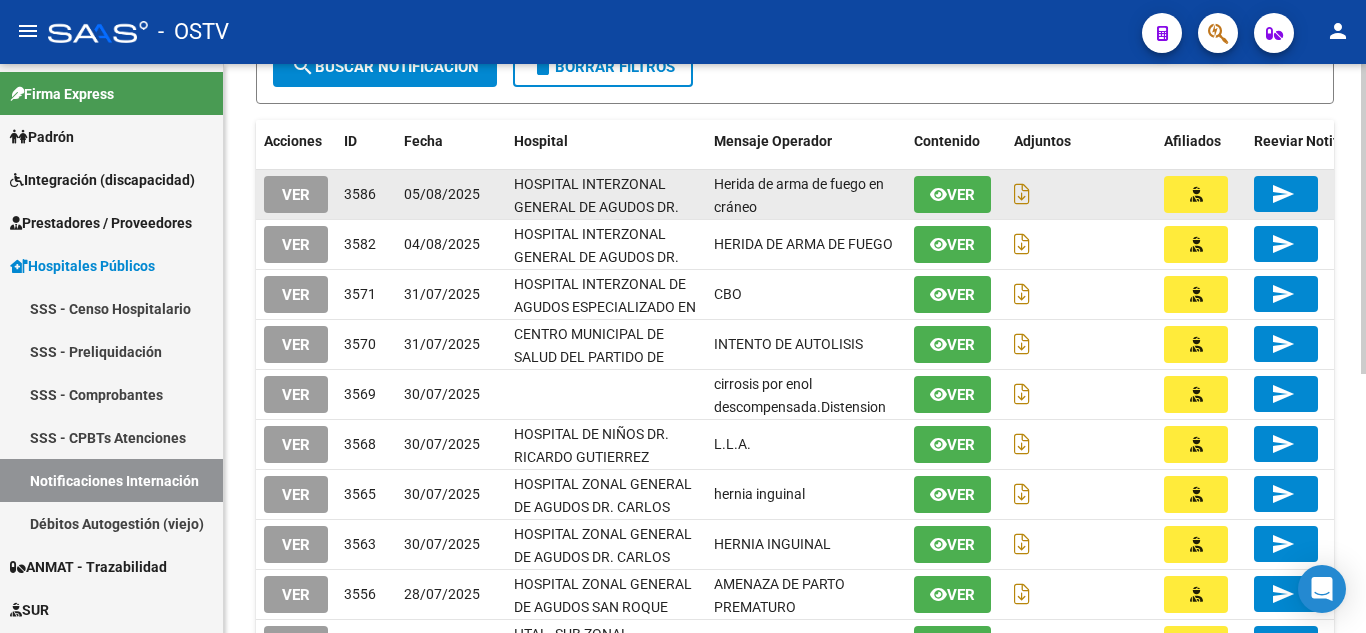 click on "Ver" 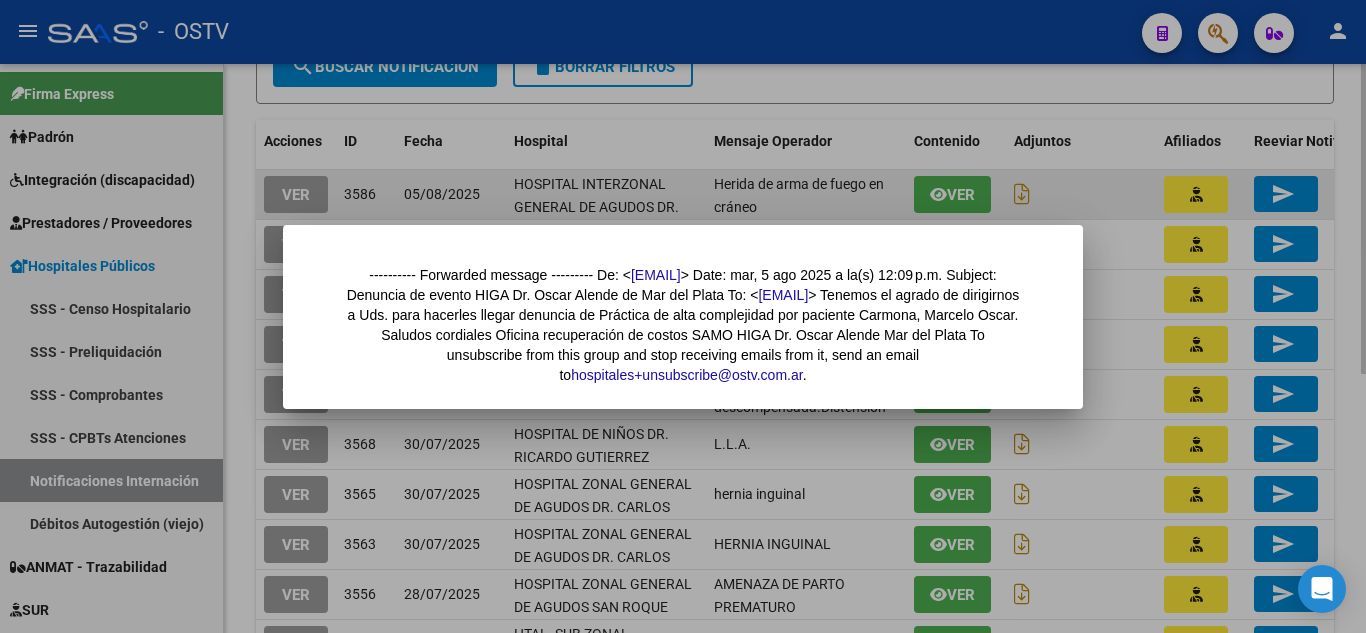 click at bounding box center (683, 316) 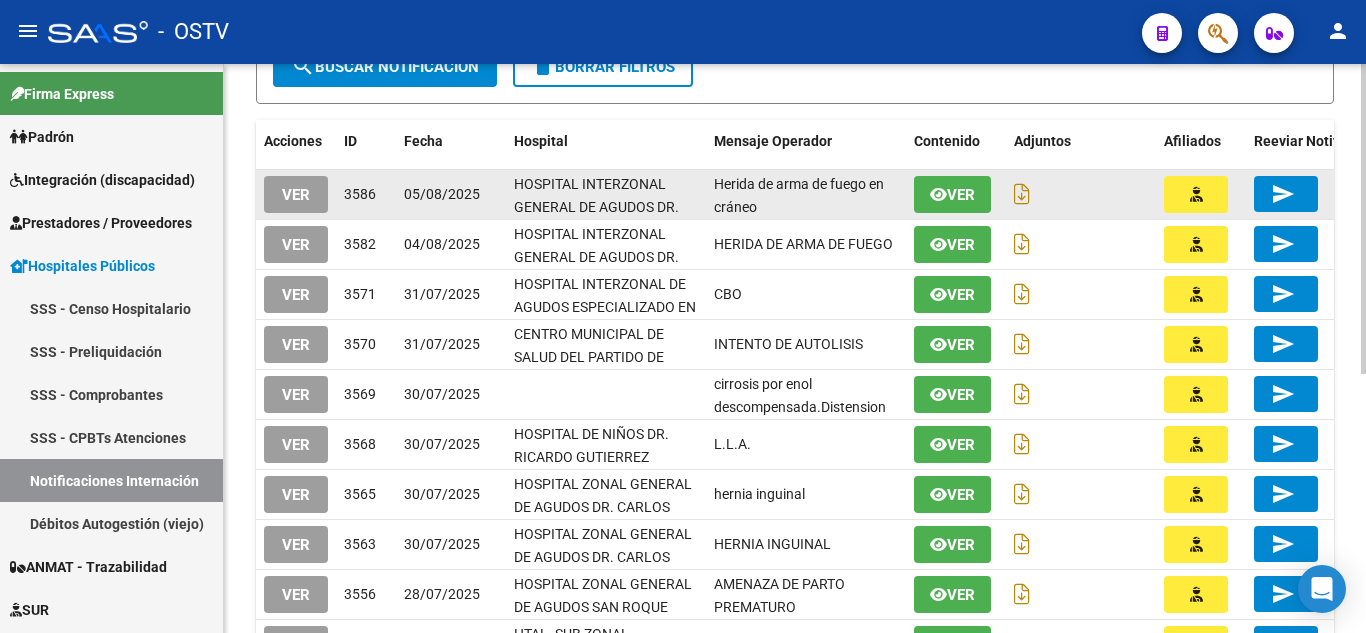 click 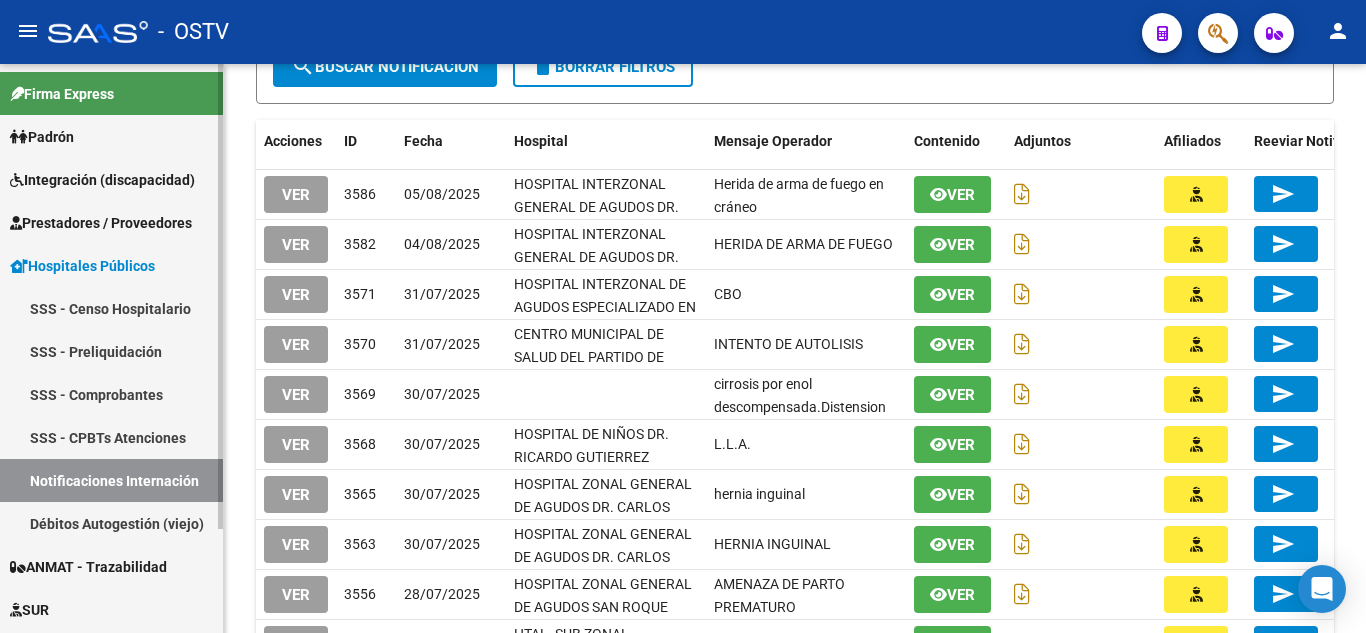 click on "SSS - Preliquidación" at bounding box center (111, 351) 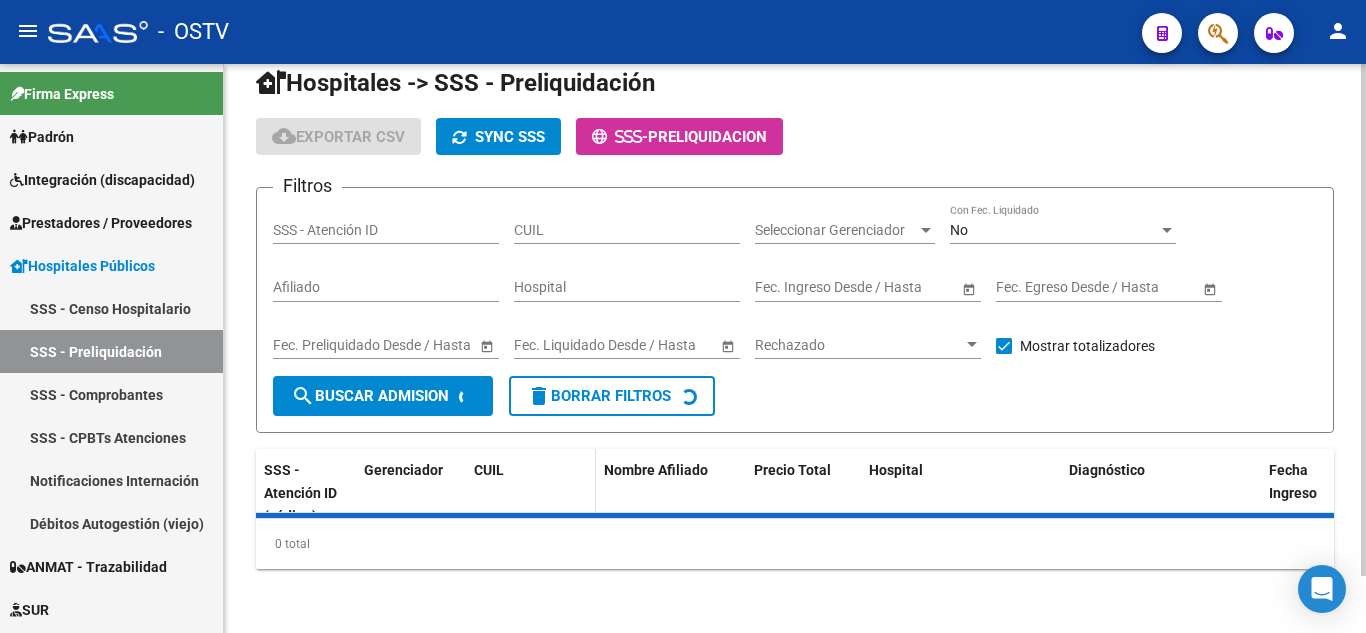 scroll, scrollTop: 108, scrollLeft: 0, axis: vertical 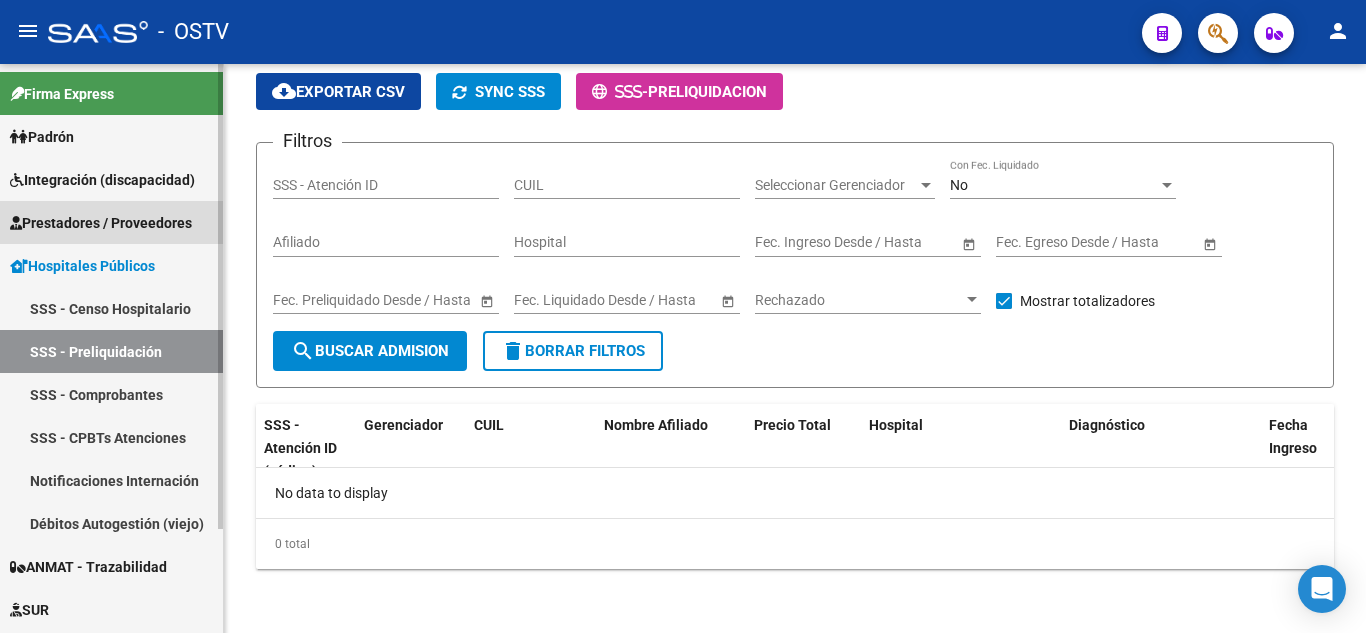click on "Prestadores / Proveedores" at bounding box center (101, 223) 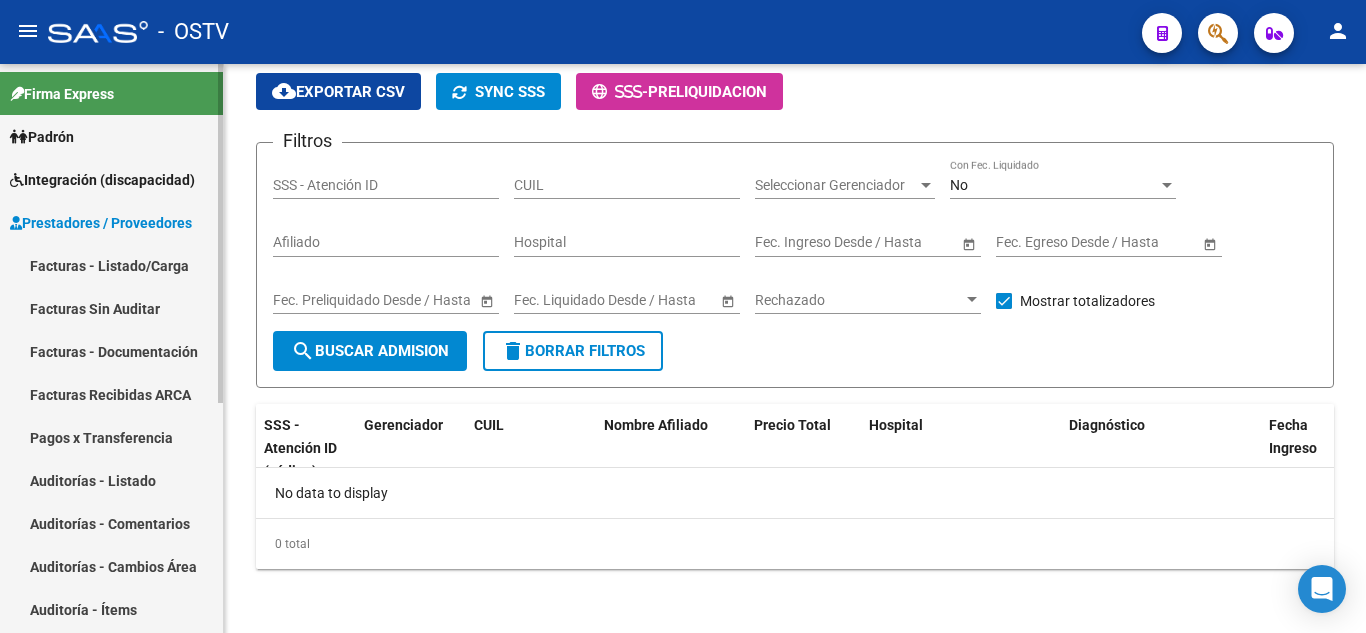 click on "Facturas - Listado/Carga" at bounding box center [111, 265] 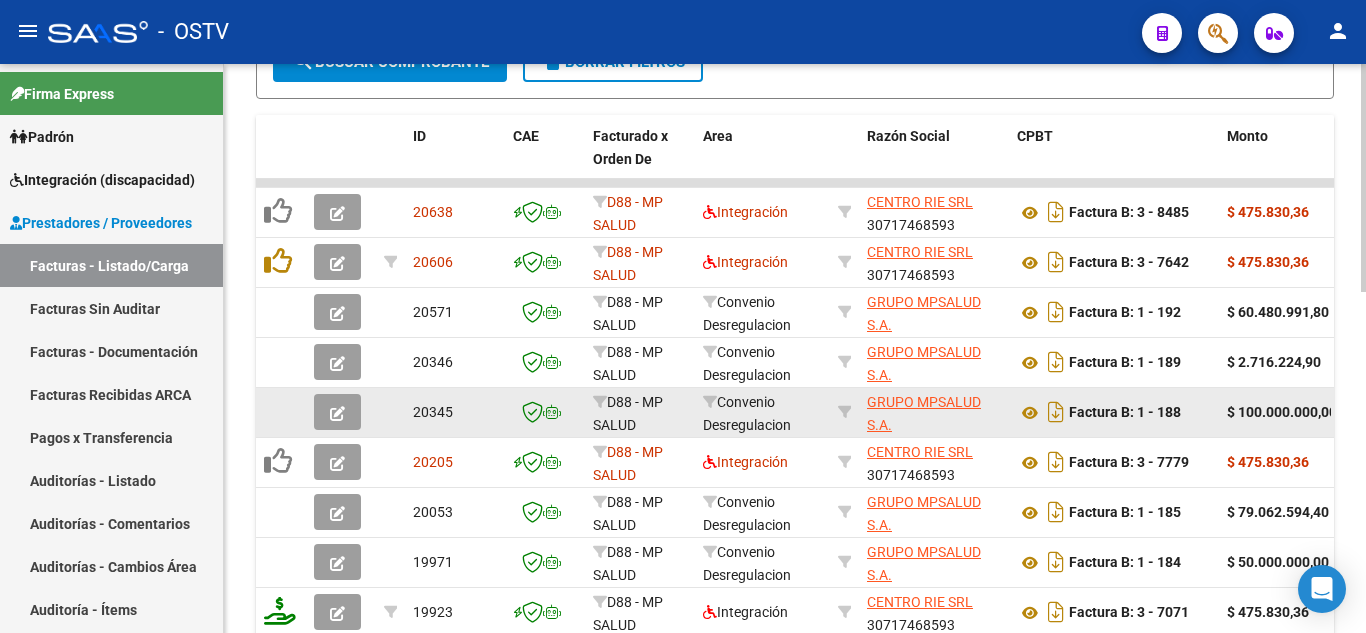 scroll, scrollTop: 600, scrollLeft: 0, axis: vertical 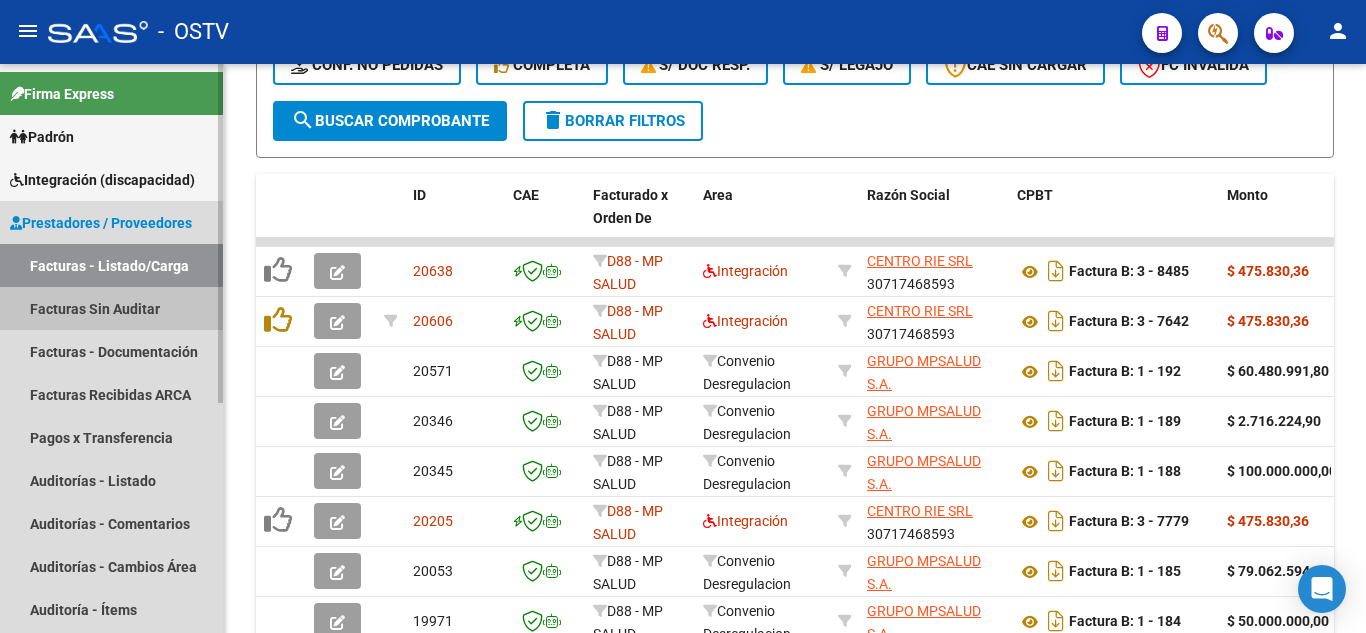 click on "Facturas Sin Auditar" at bounding box center [111, 308] 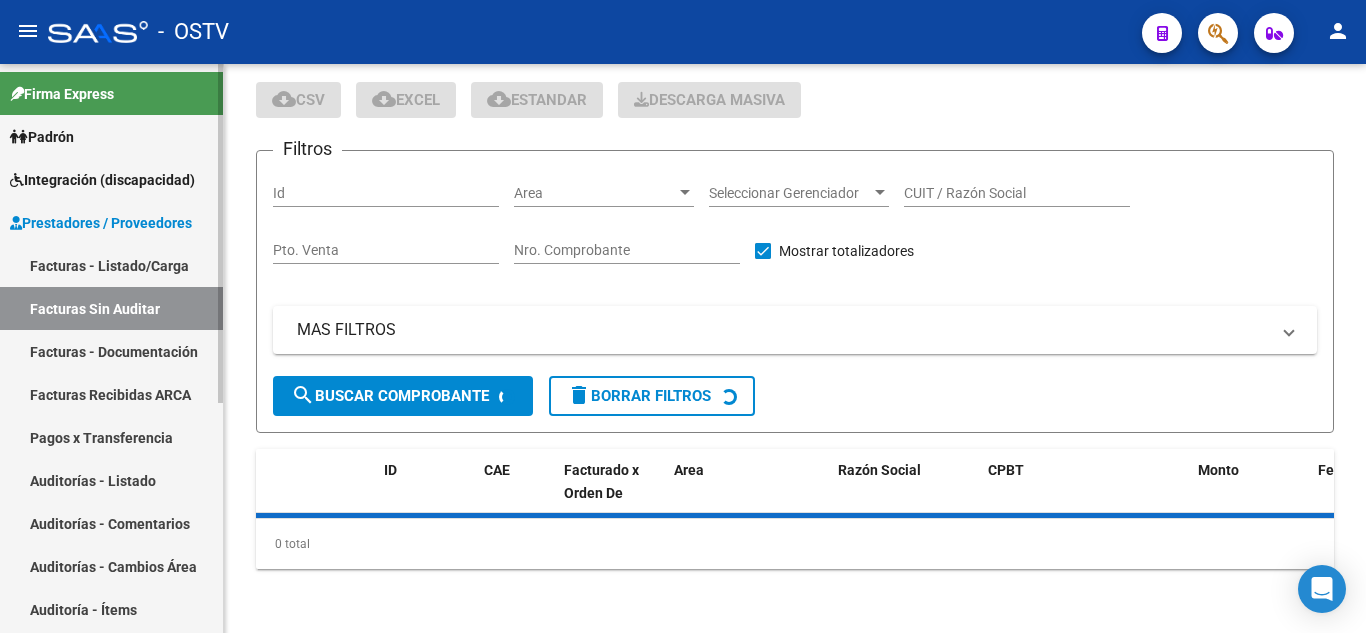 scroll, scrollTop: 110, scrollLeft: 0, axis: vertical 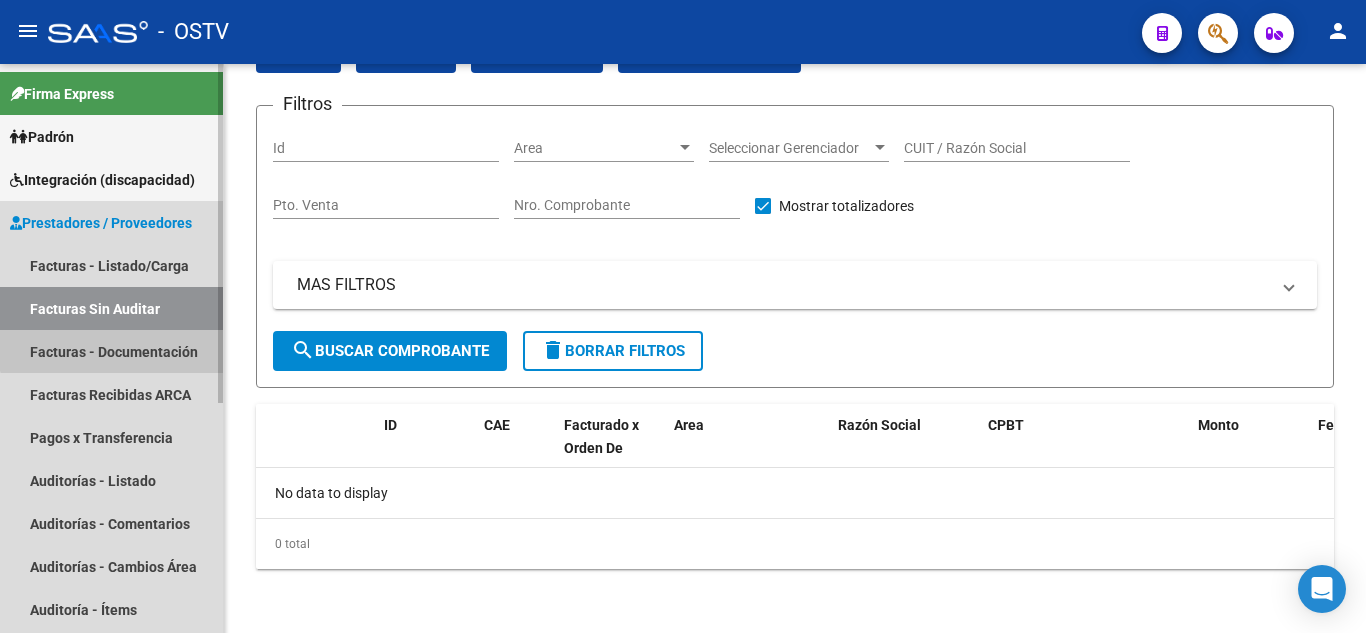 click on "Facturas - Documentación" at bounding box center [111, 351] 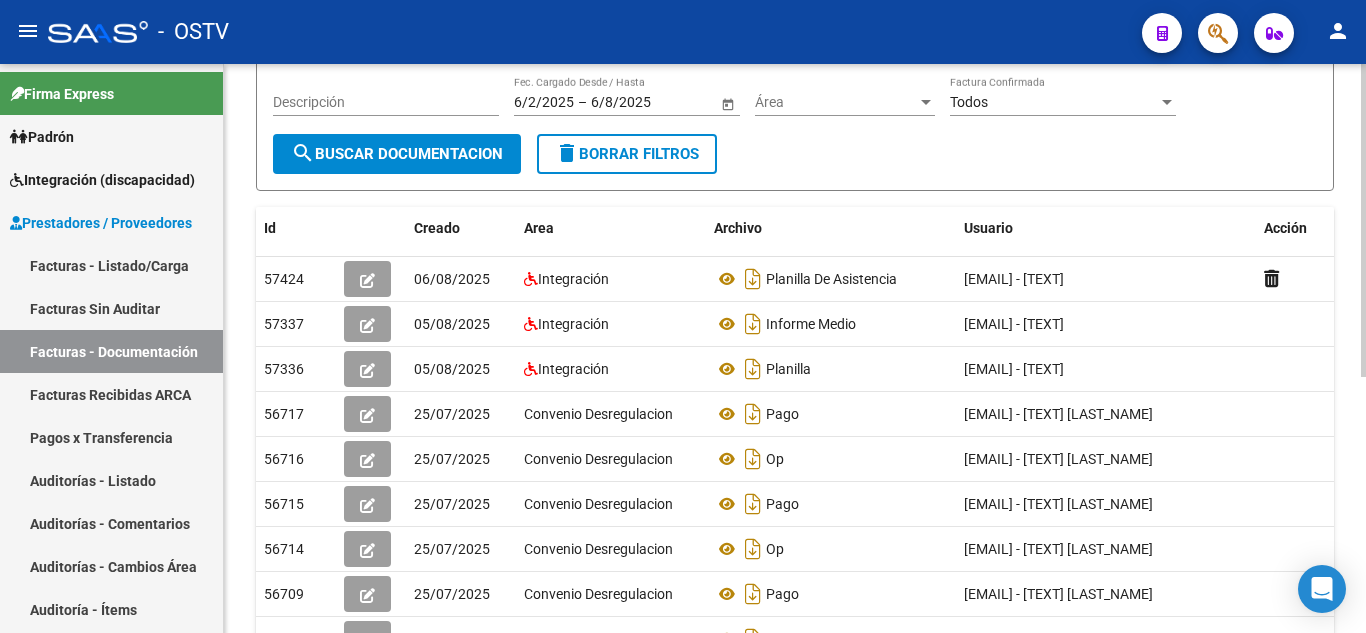 scroll, scrollTop: 300, scrollLeft: 0, axis: vertical 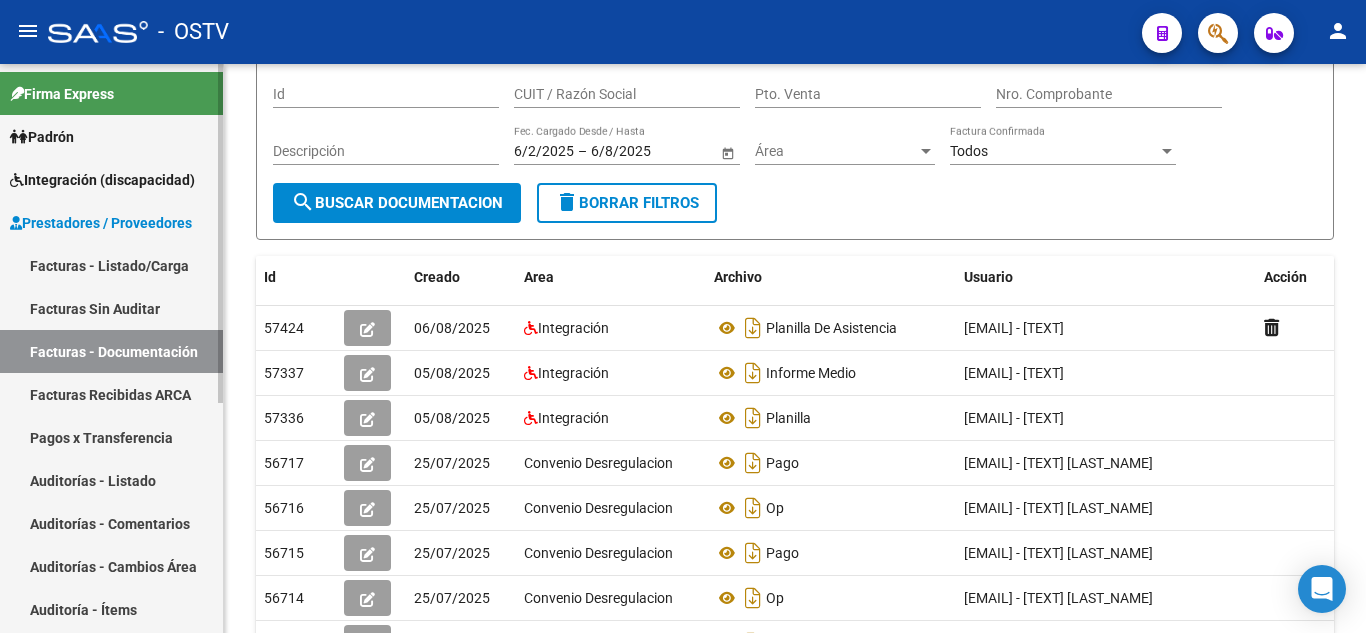 click on "Facturas Recibidas ARCA" at bounding box center [111, 394] 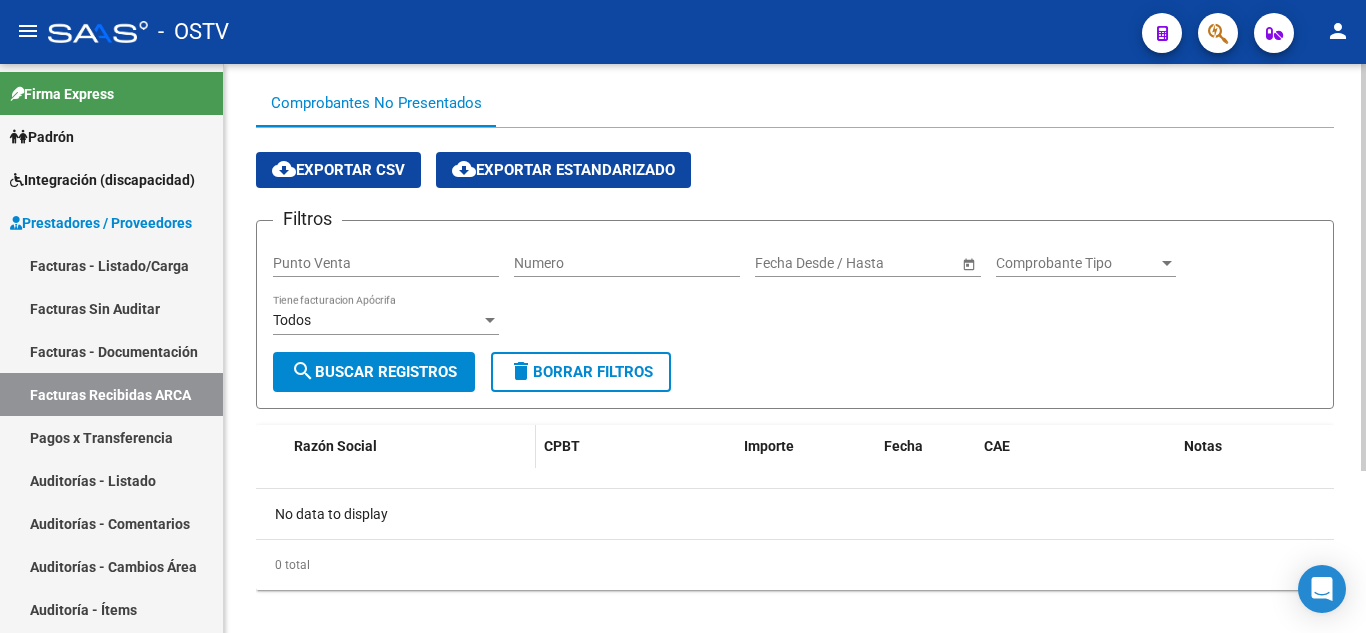 scroll, scrollTop: 227, scrollLeft: 0, axis: vertical 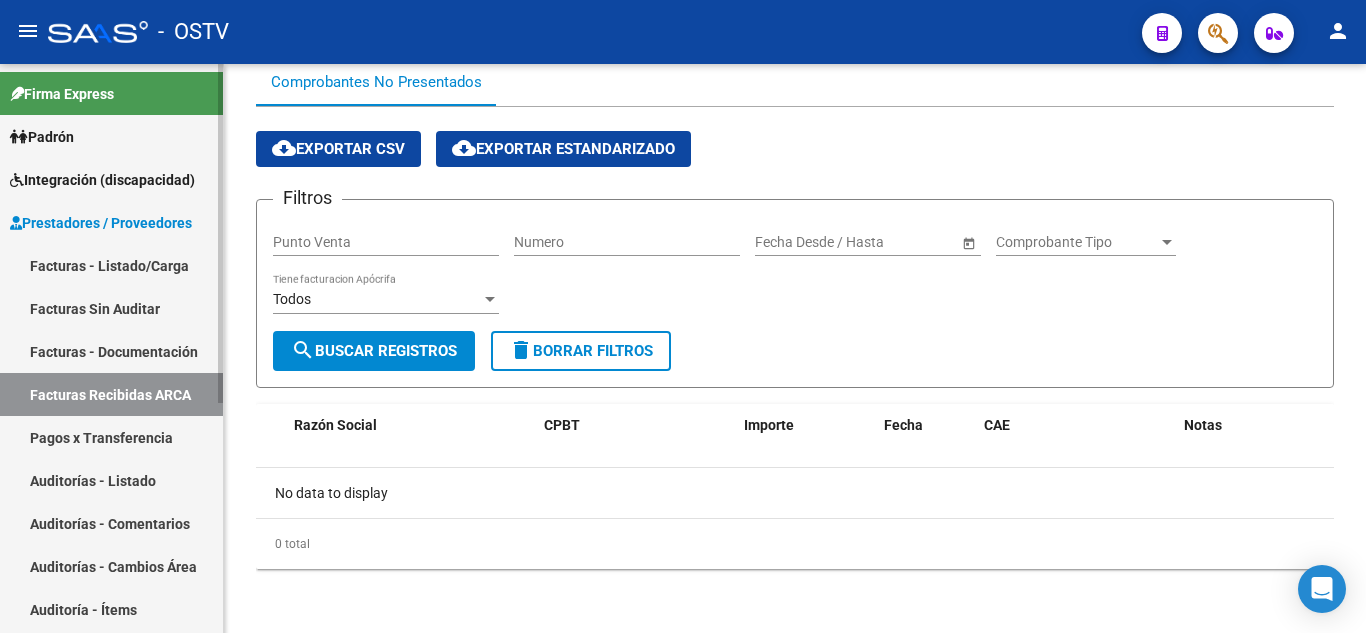 click on "Pagos x Transferencia" at bounding box center (111, 437) 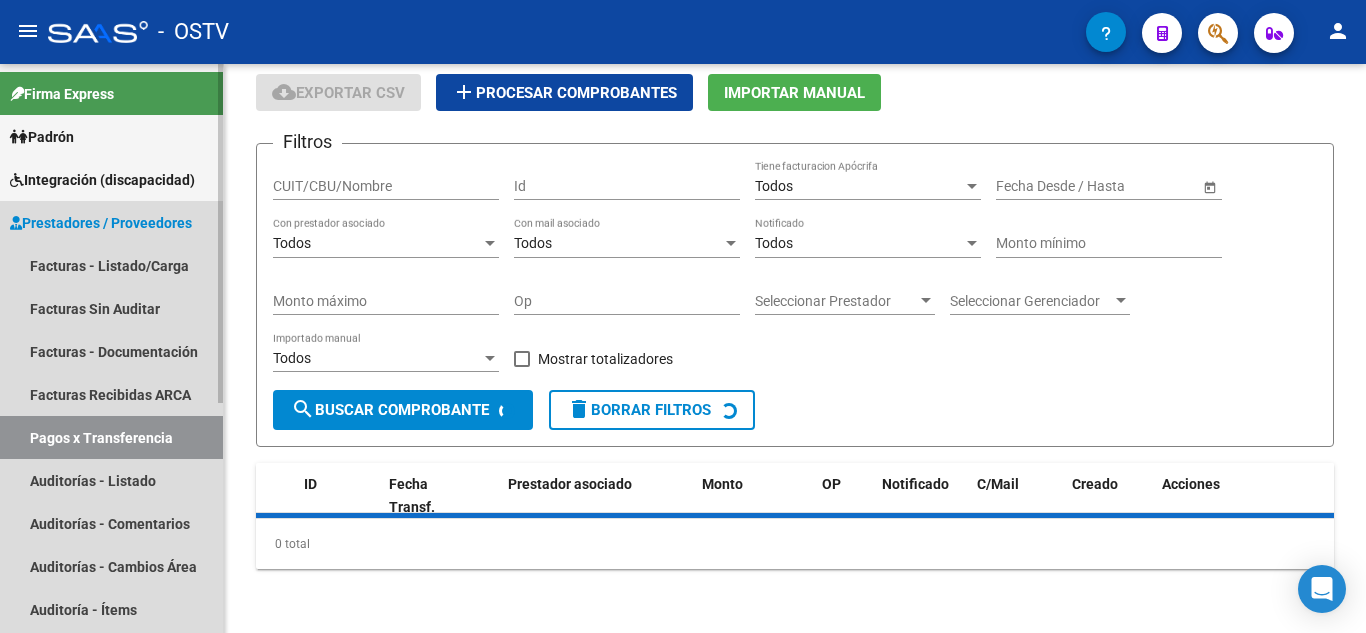 scroll, scrollTop: 0, scrollLeft: 0, axis: both 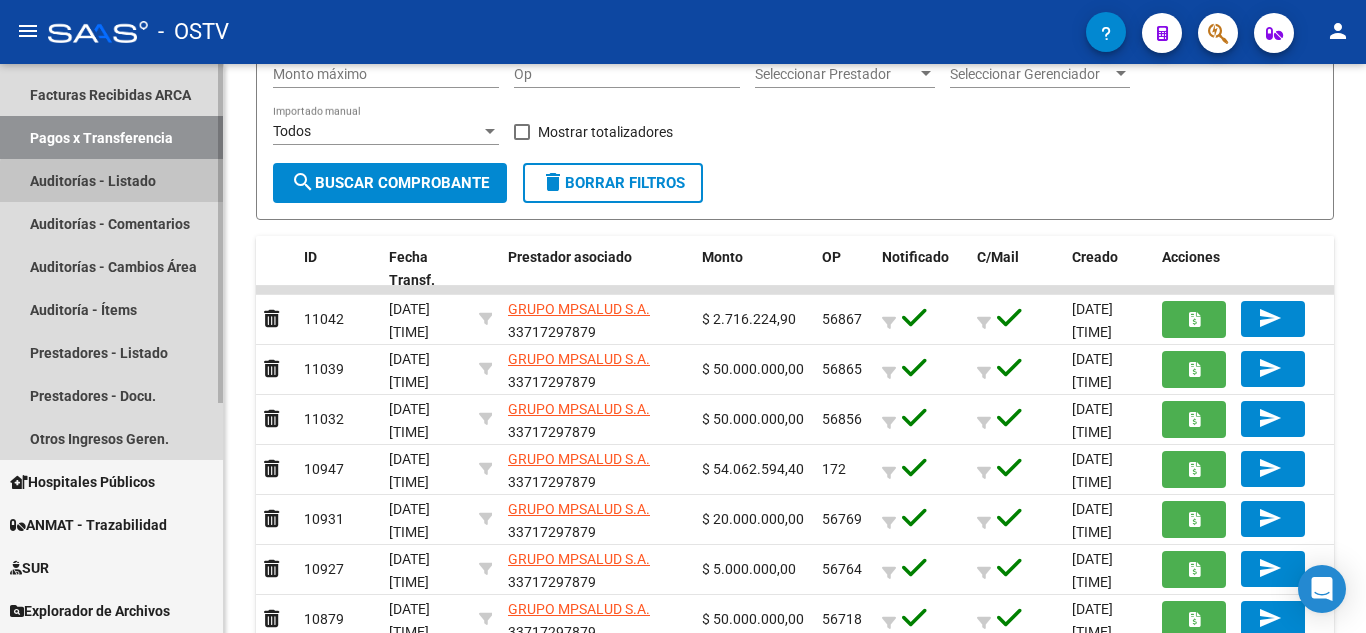 click on "Auditorías - Listado" at bounding box center (111, 180) 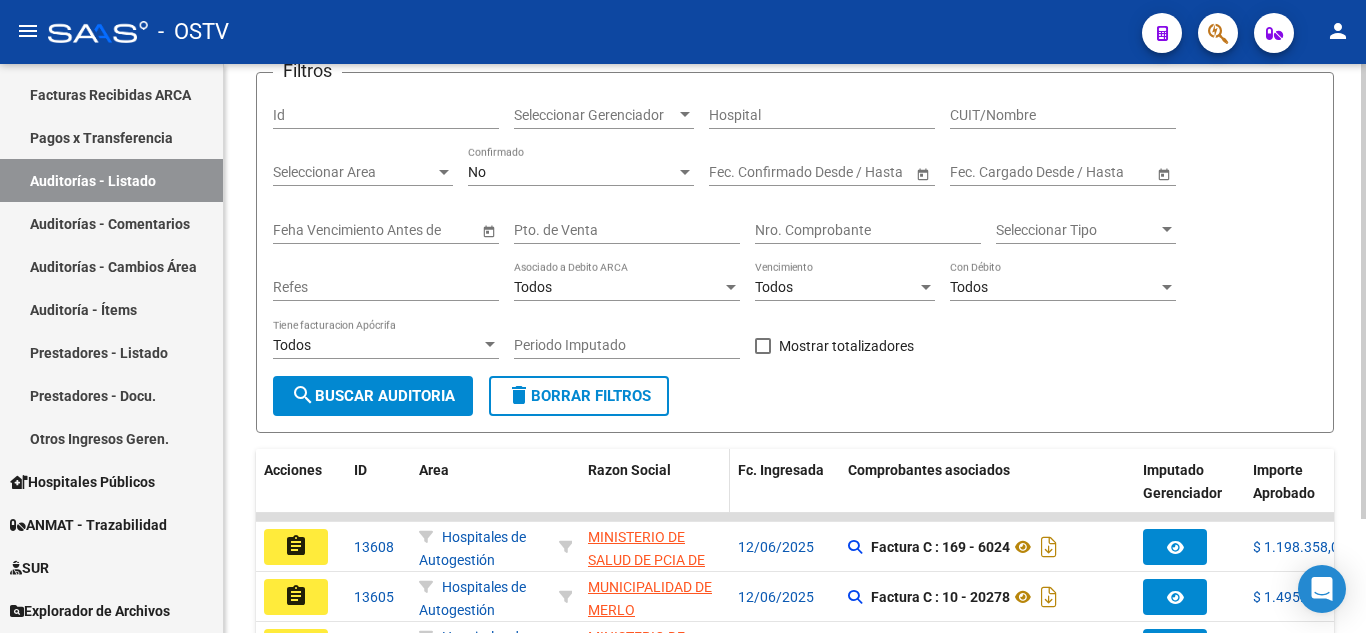 scroll, scrollTop: 300, scrollLeft: 0, axis: vertical 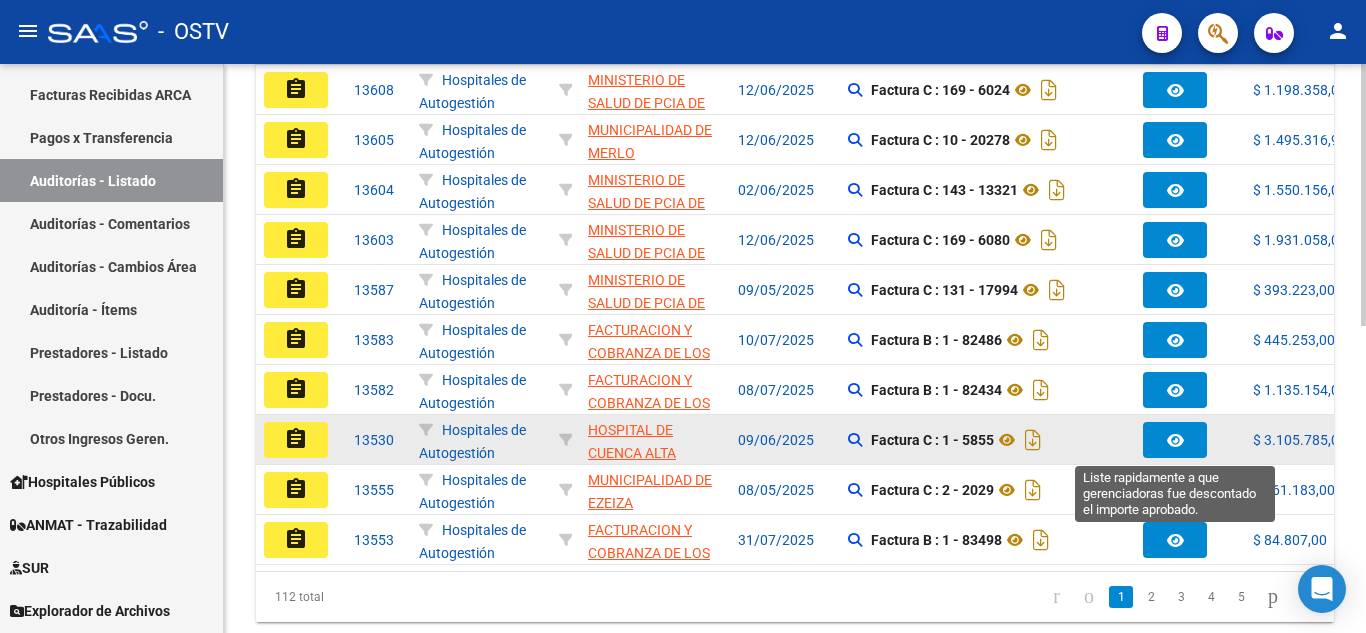 click 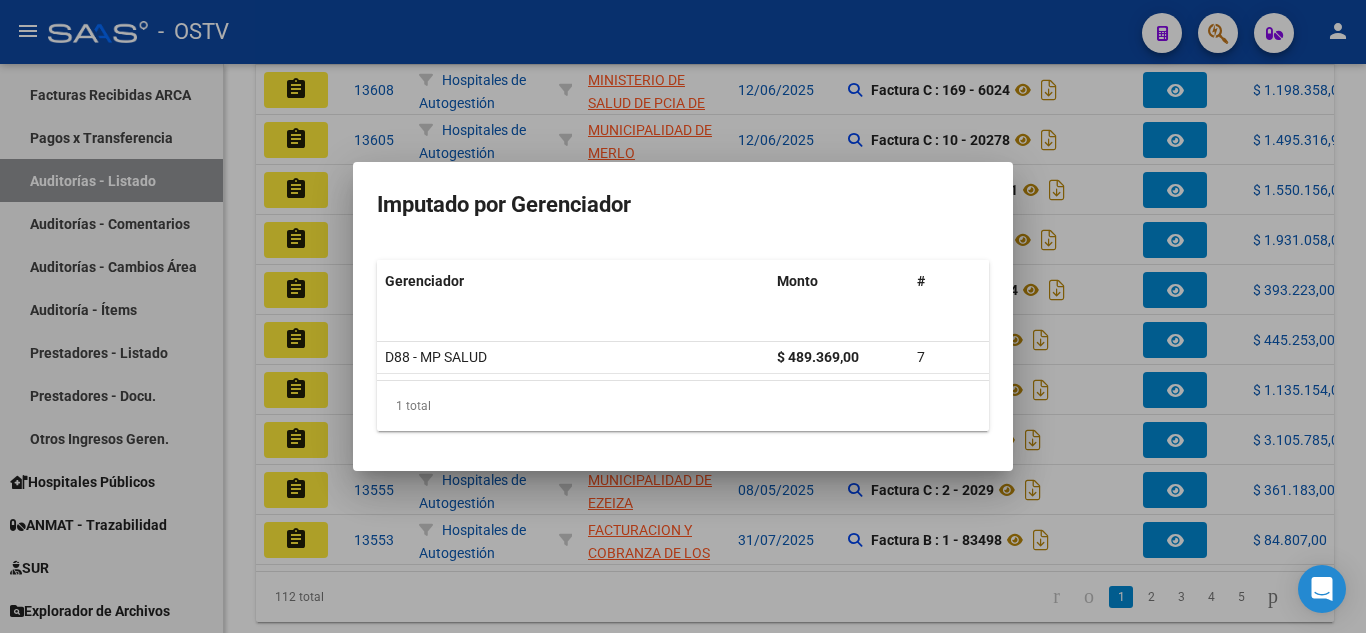 click at bounding box center (683, 316) 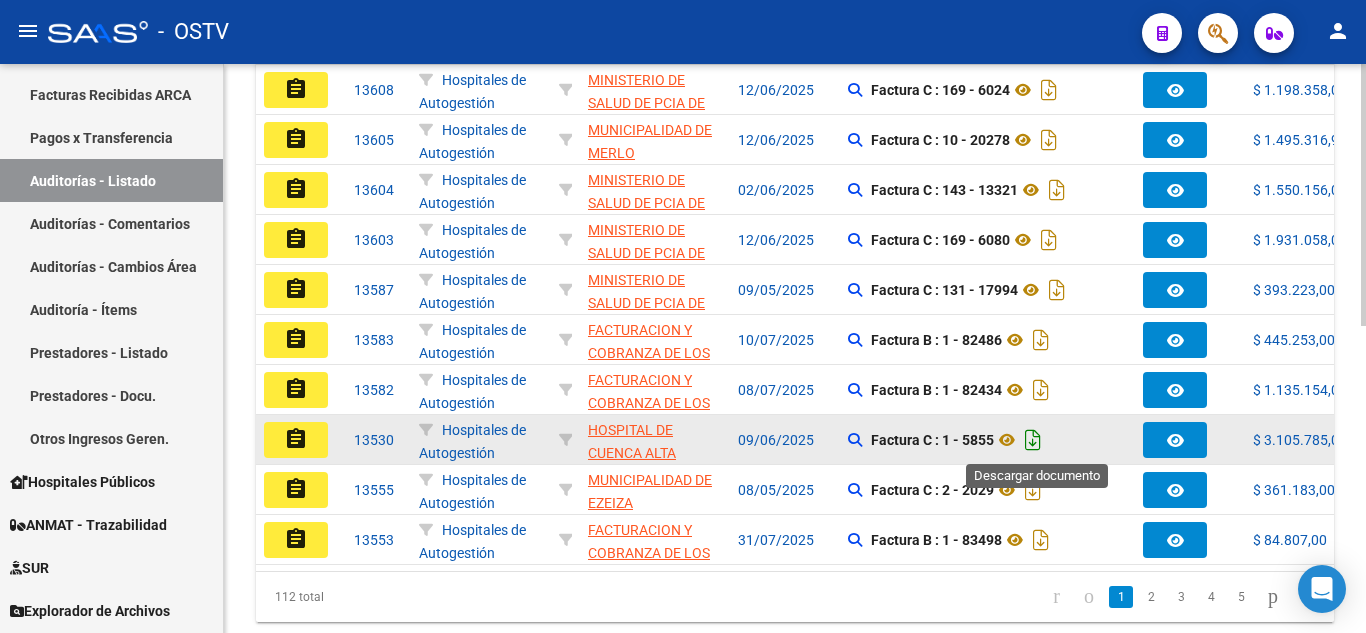 click 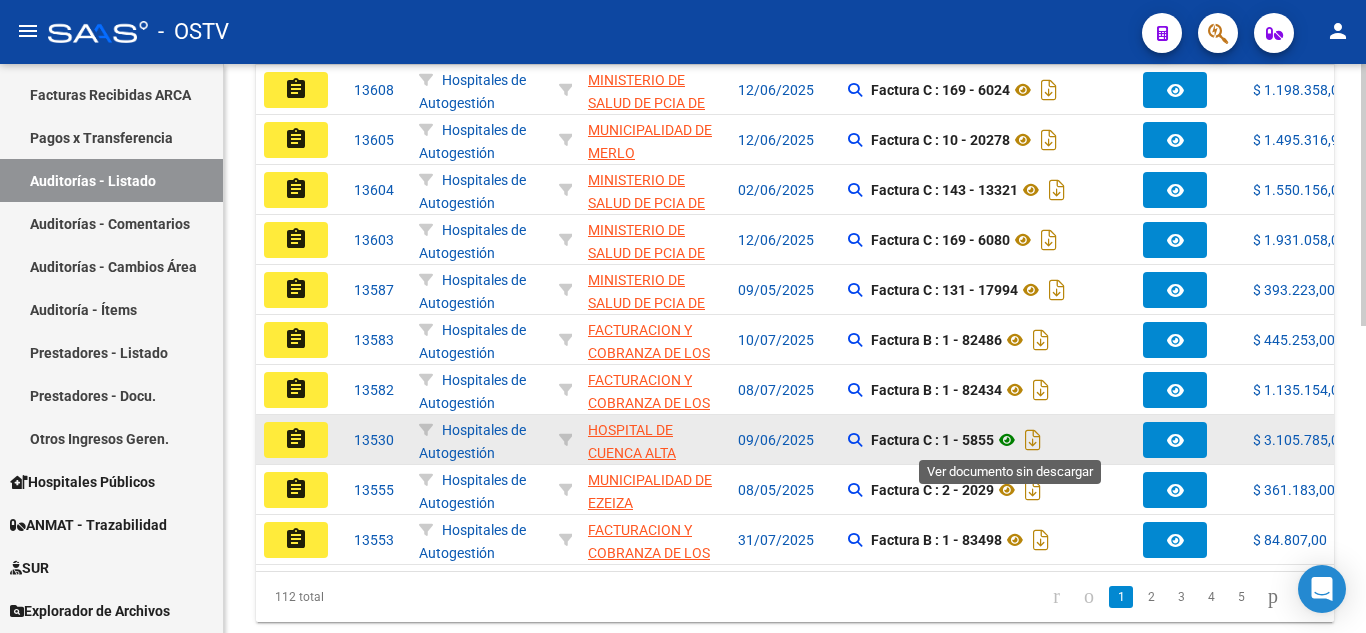 click 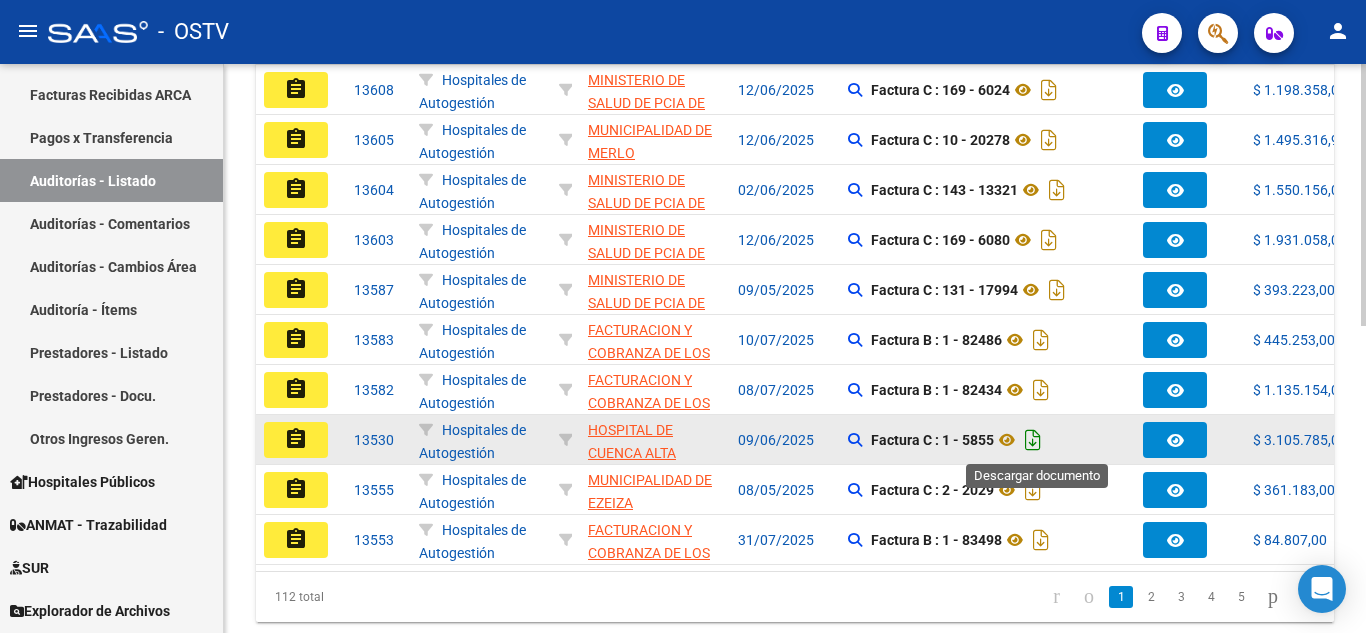 click 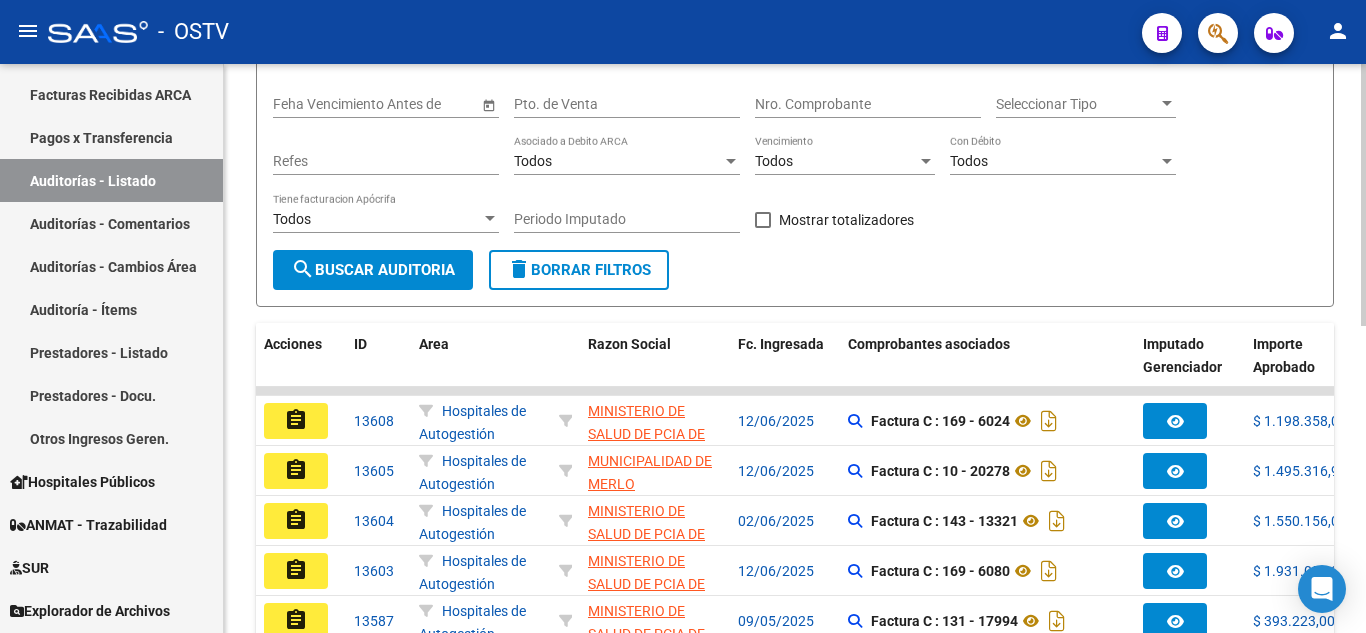 scroll, scrollTop: 369, scrollLeft: 0, axis: vertical 